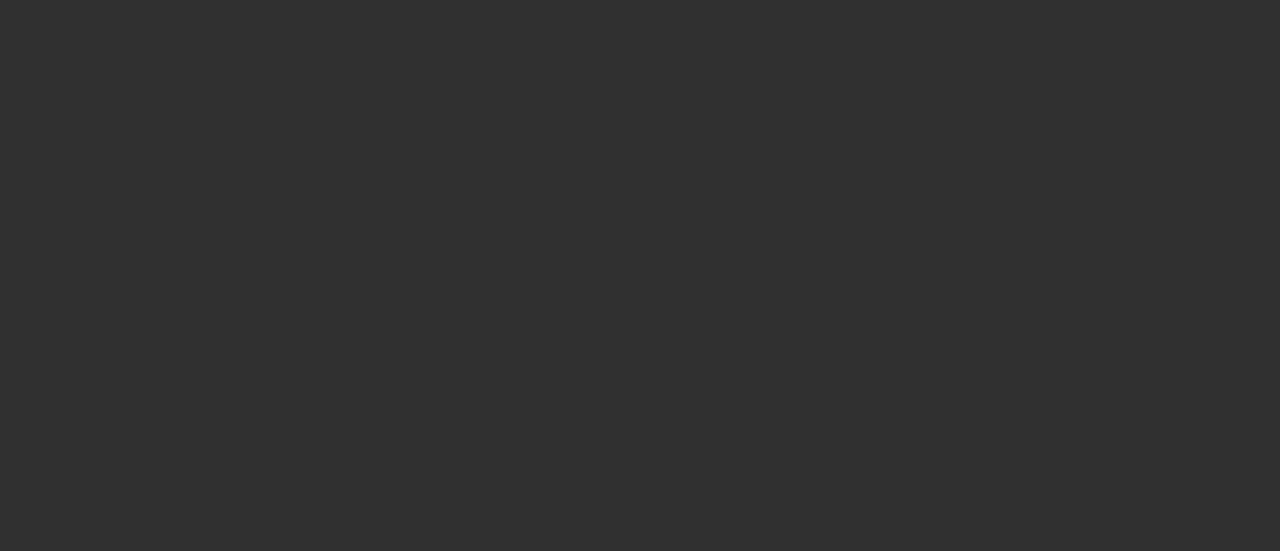 scroll, scrollTop: 0, scrollLeft: 0, axis: both 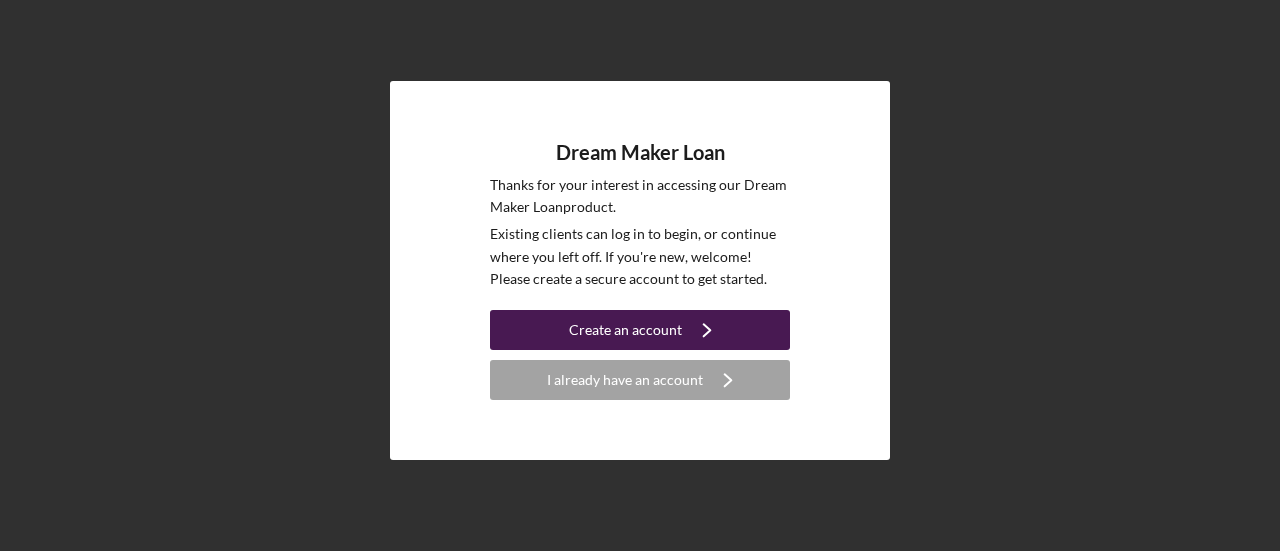 click on "Create an account" at bounding box center (625, 330) 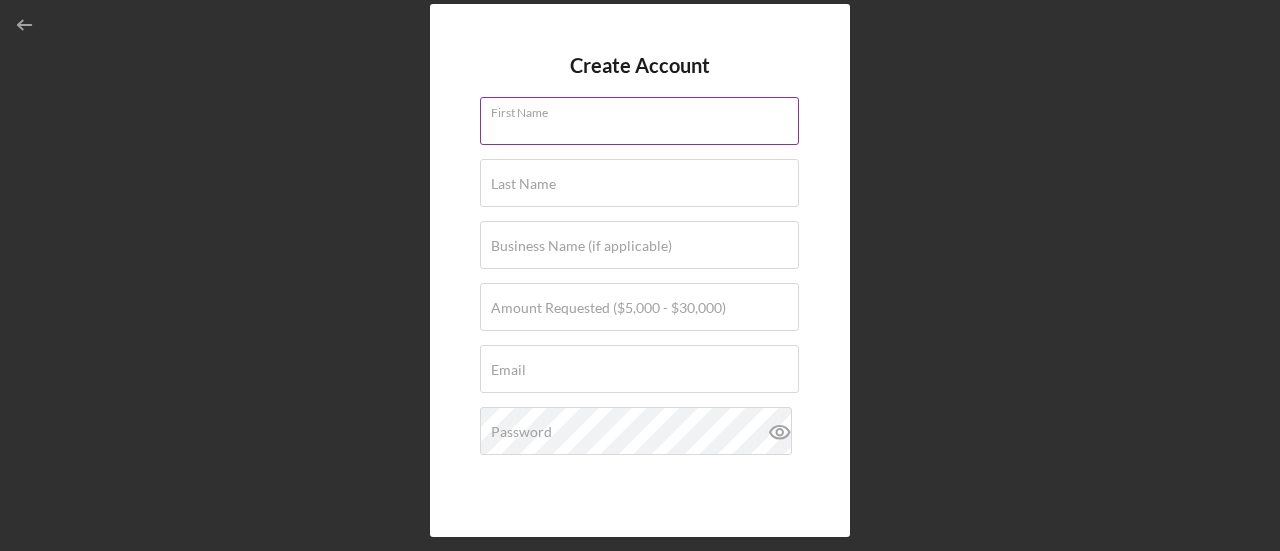 click on "First Name" at bounding box center (639, 121) 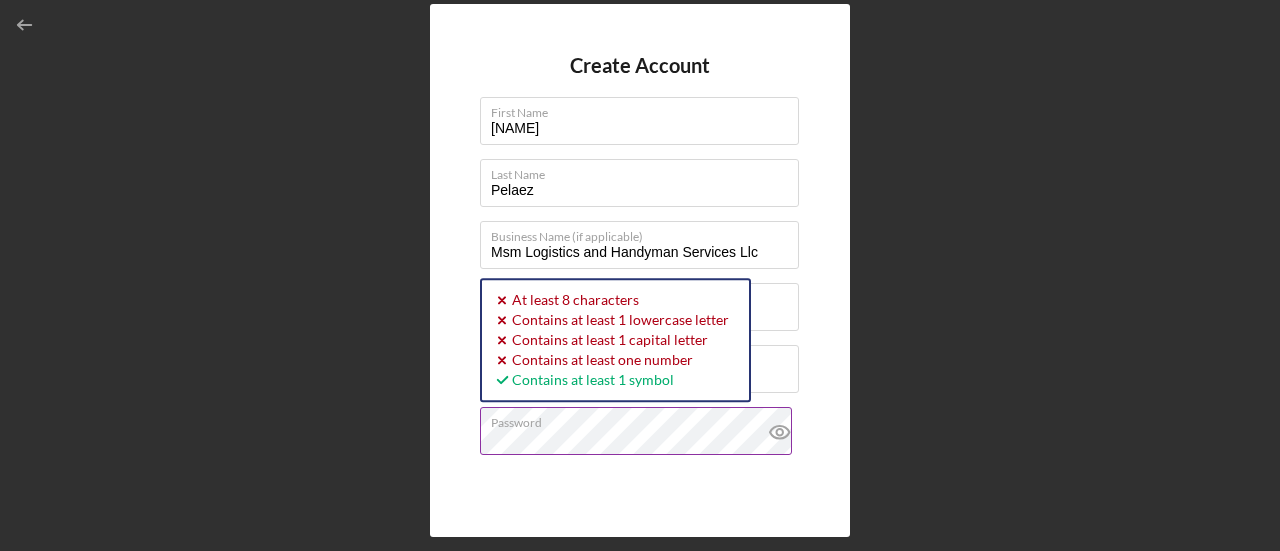 click 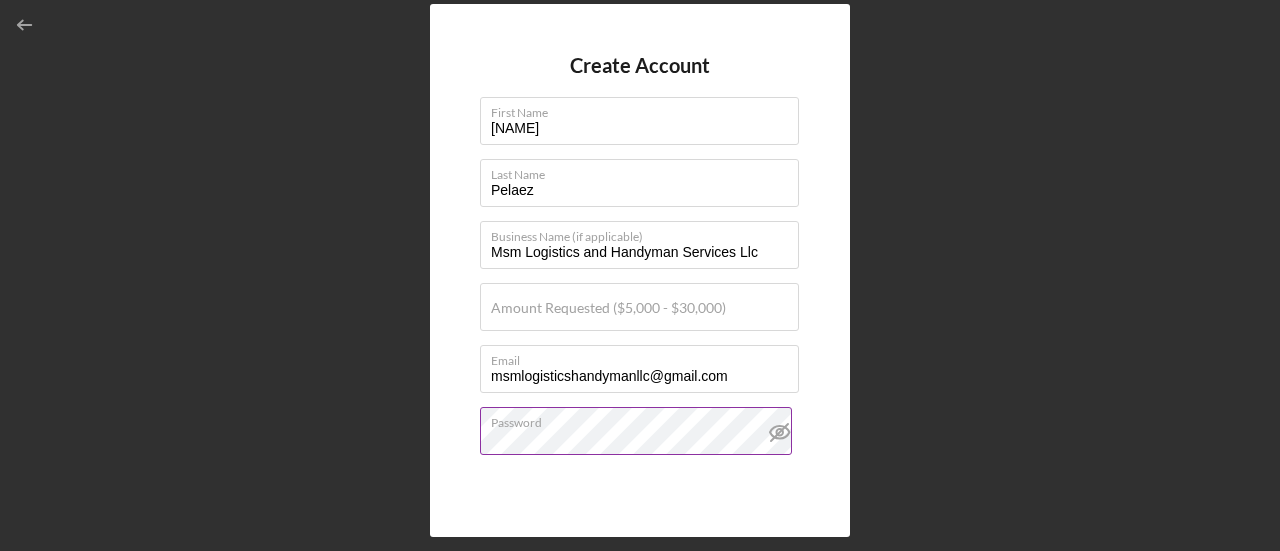 click on "Create Account First Name Hector Mario Last Name Pelaez Business Name (if applicable) Msm Logistics and Handyman Services Llc Amount Requested ($5,000 - $30,000) Email [EMAIL] Password By clicking Continue you agree to the Terms of Use and Privacy Policy Create Account" at bounding box center (640, 270) 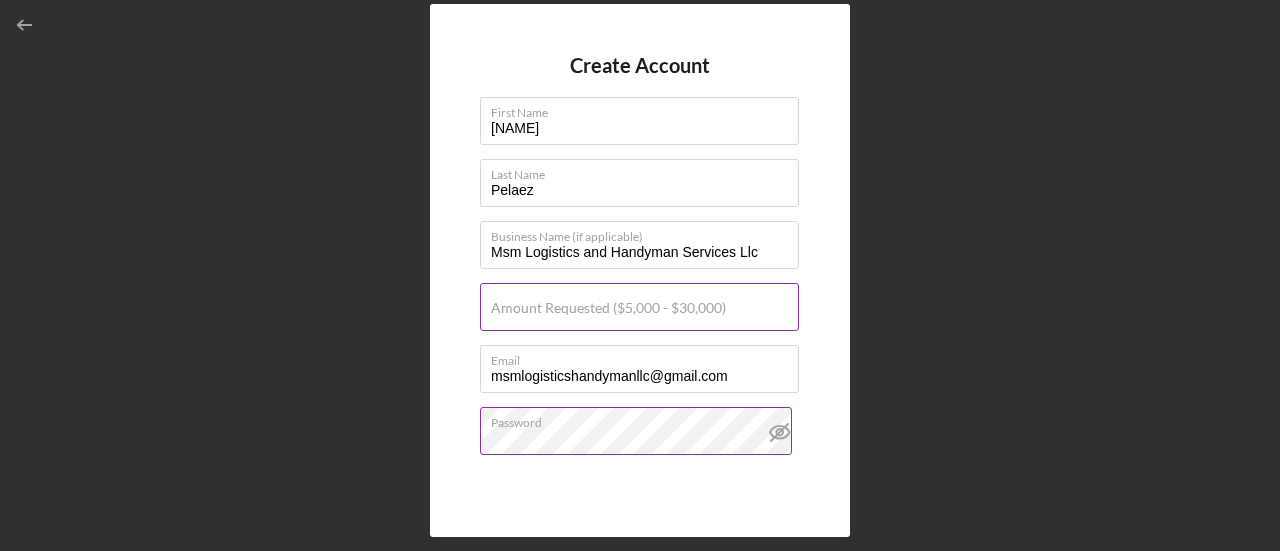 click on "Amount Requested ($5,000 - $30,000)" at bounding box center (608, 308) 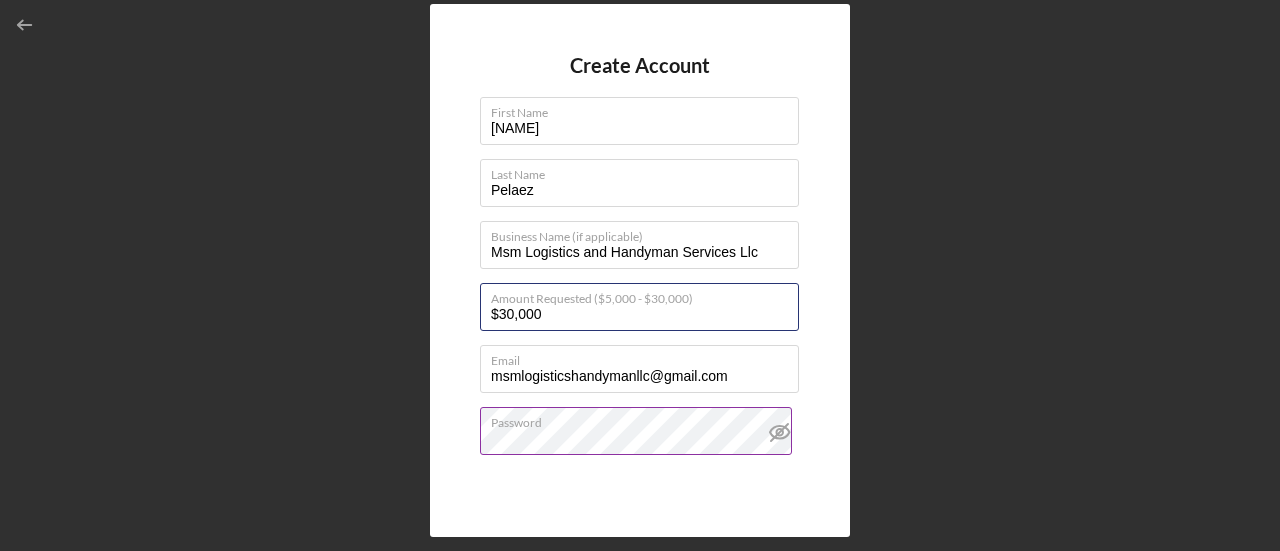 type on "$30,000" 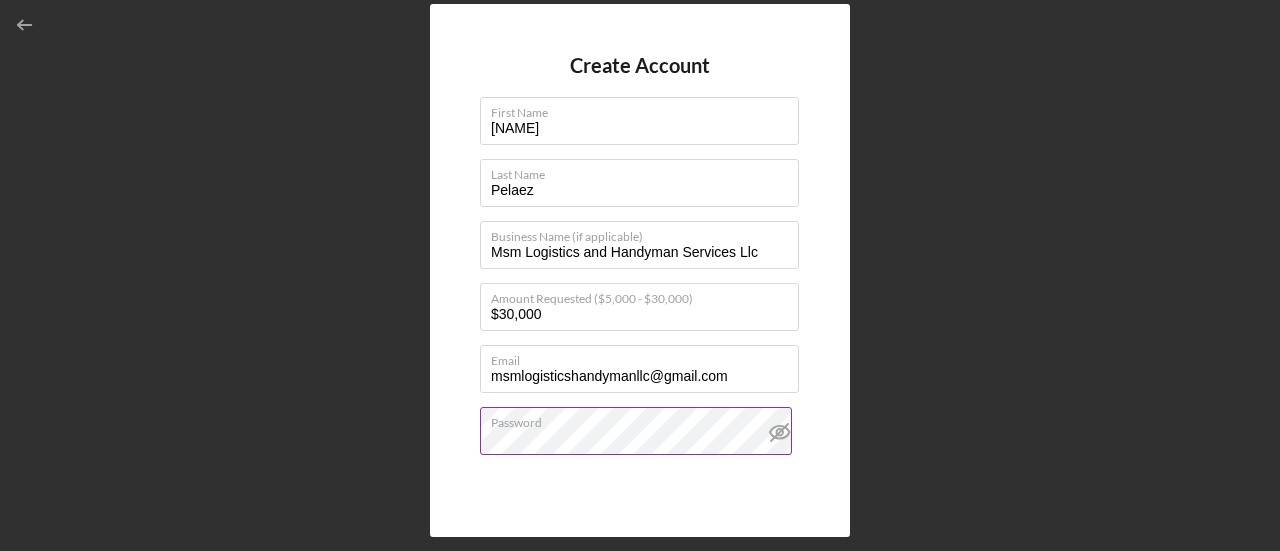 click on "Create Account First Name Hector Mario Last Name Pelaez Business Name (if applicable) Msm Logistics and Handyman Services Llc Amount Requested ($5,000 - $30,000) $30,000 Email [EMAIL] Password By clicking Continue you agree to the Terms of Use and Privacy Policy Create Account" at bounding box center [640, 270] 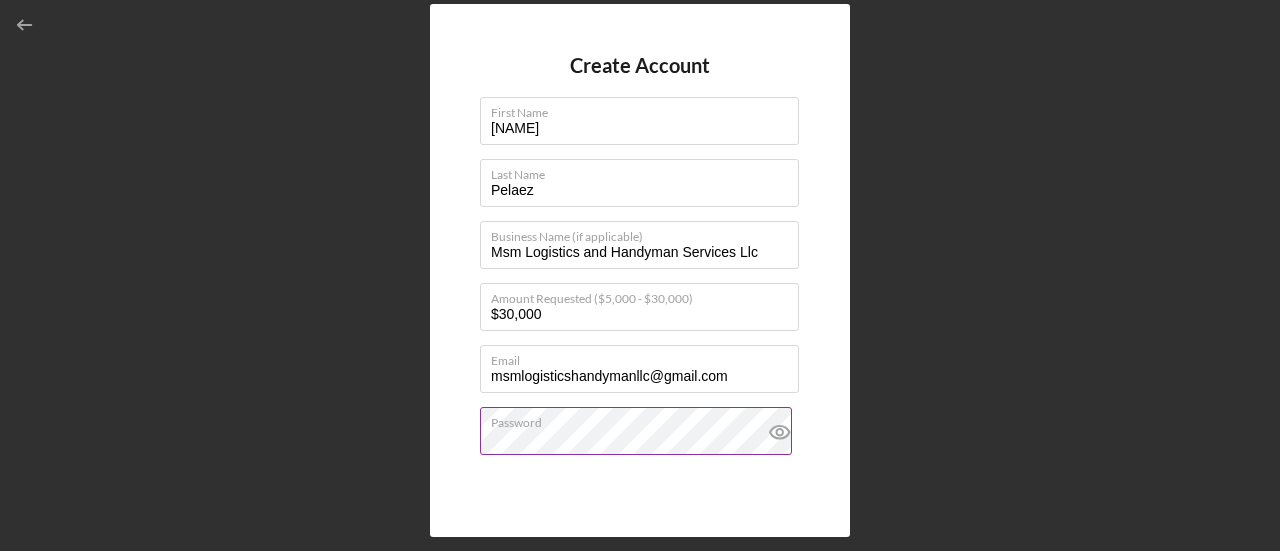 click 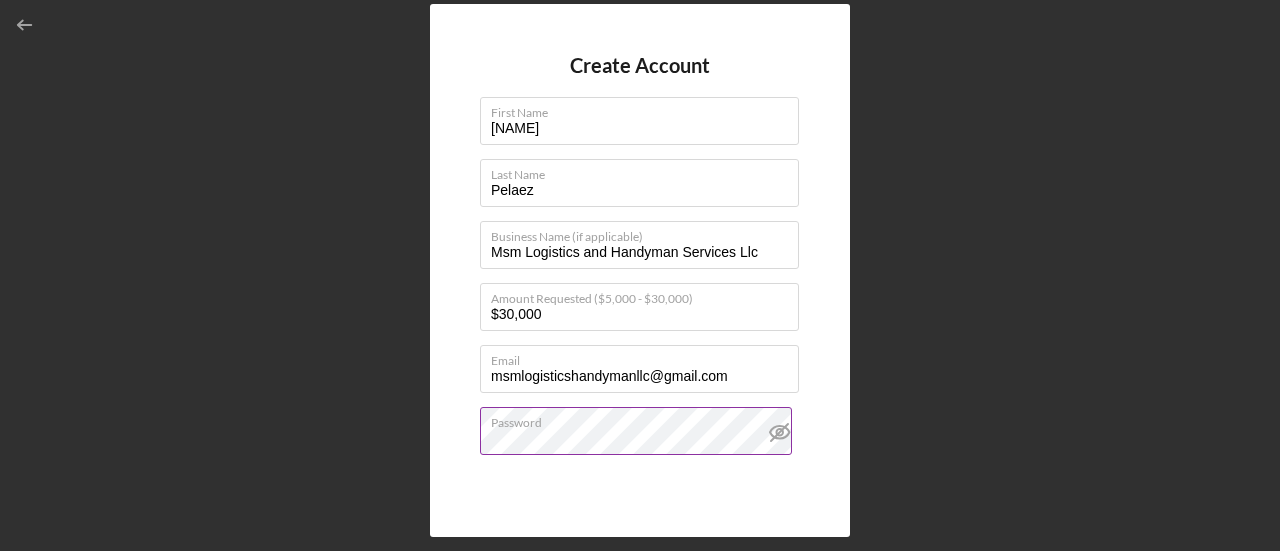click on "Create Account First Name Hector Mario Last Name Pelaez Business Name (if applicable) Msm Logistics and Handyman Services Llc Amount Requested ($5,000 - $30,000) $30,000 Email [EMAIL] Password By clicking Continue you agree to the Terms of Use and Privacy Policy Create Account" at bounding box center [640, 270] 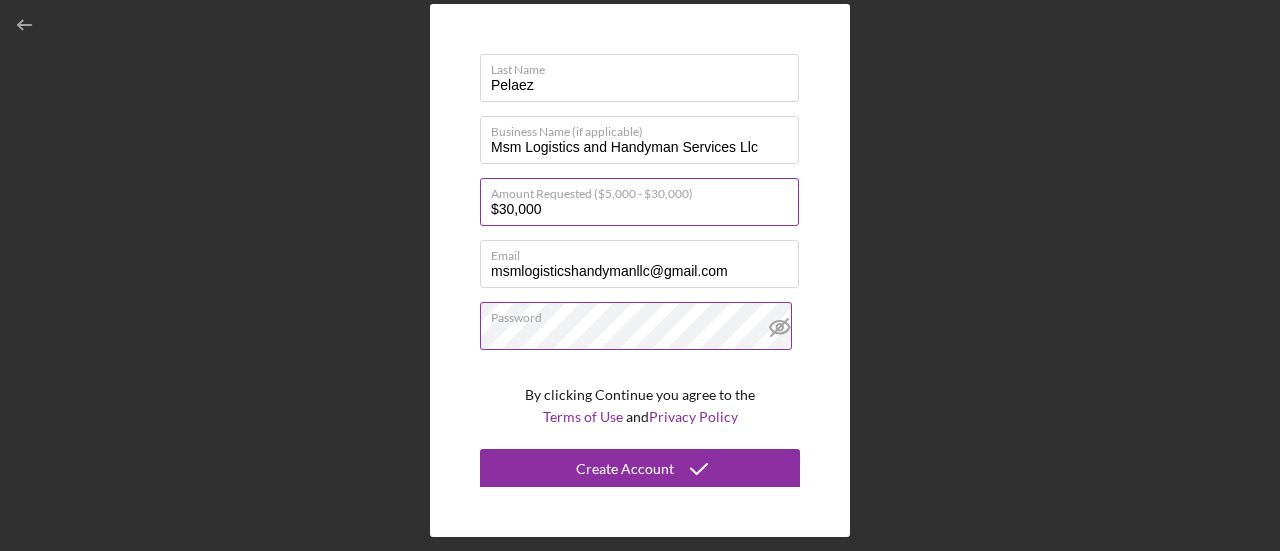 scroll, scrollTop: 106, scrollLeft: 0, axis: vertical 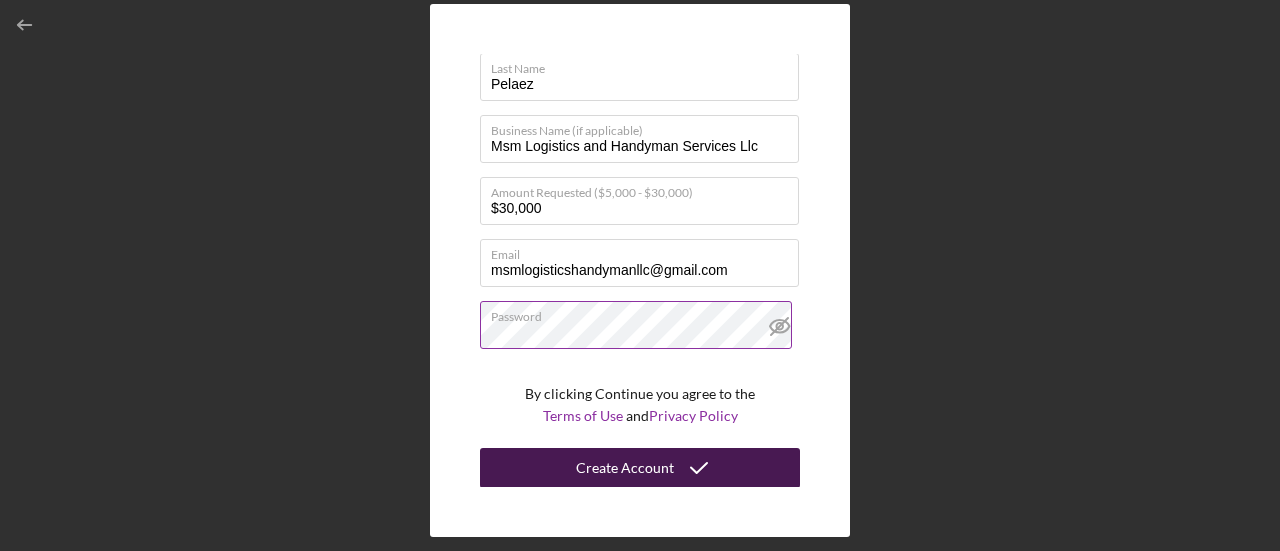 click on "Create Account" at bounding box center [625, 468] 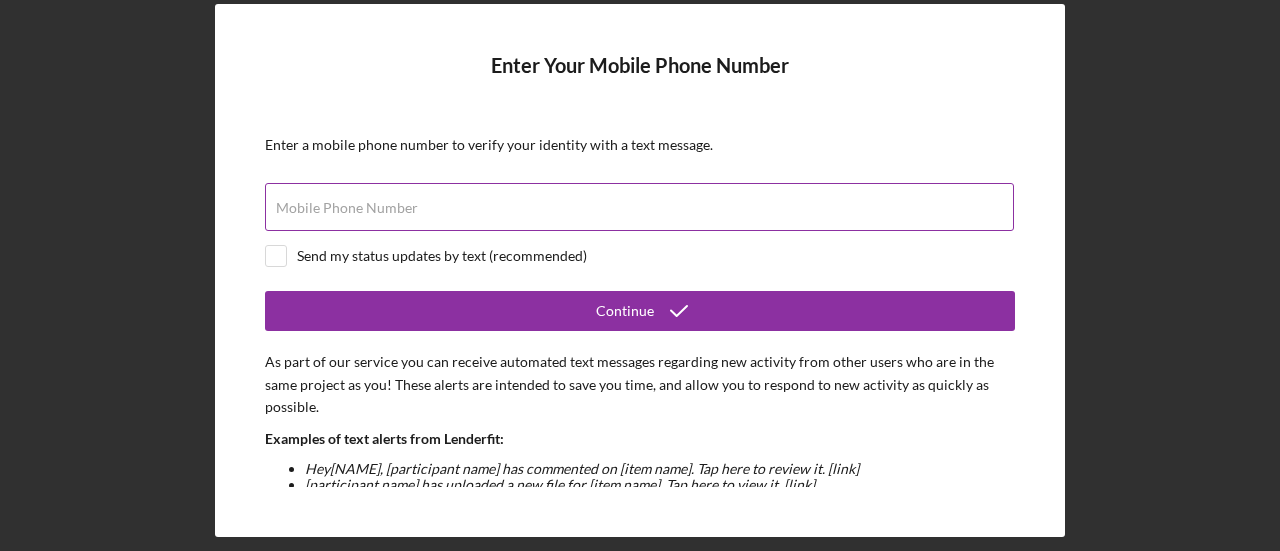 click on "Mobile Phone Number" at bounding box center (639, 207) 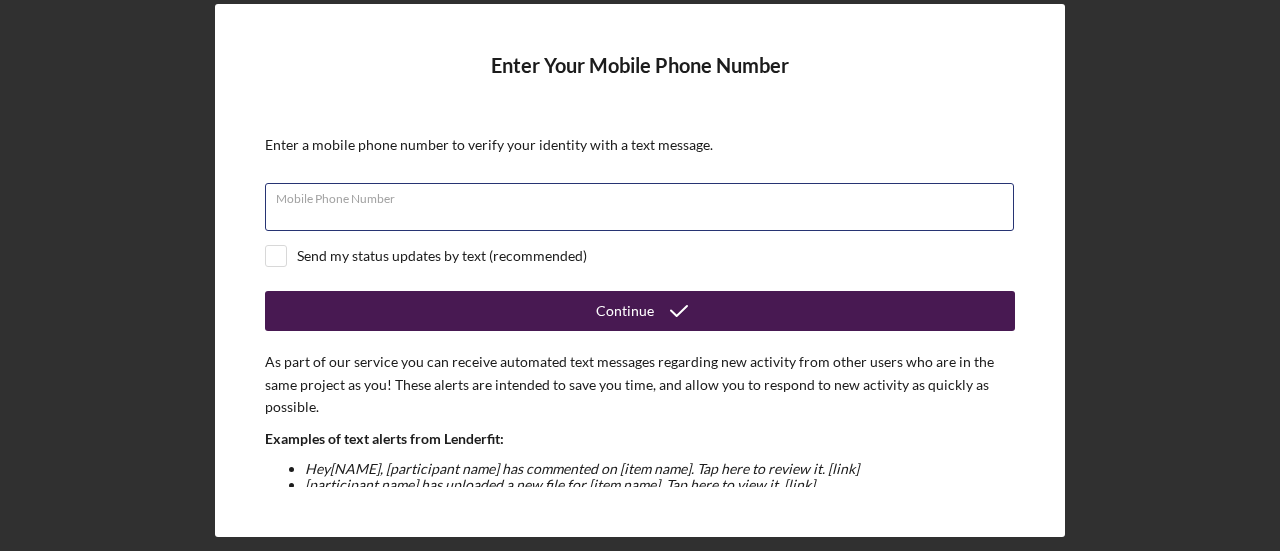 type on "[PHONE]" 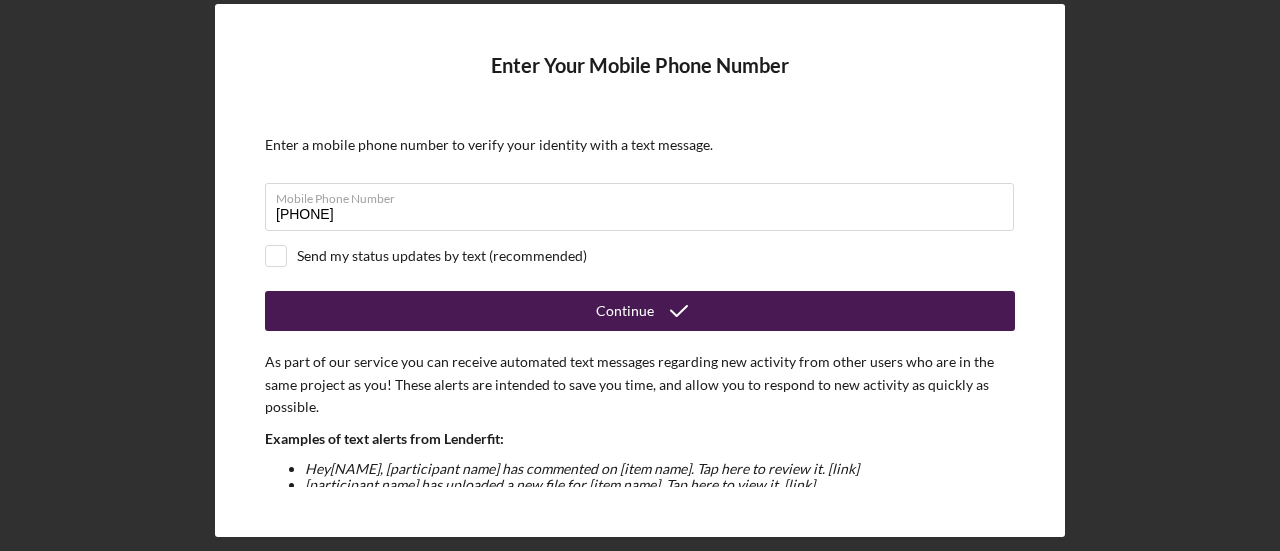click on "Continue" at bounding box center (640, 311) 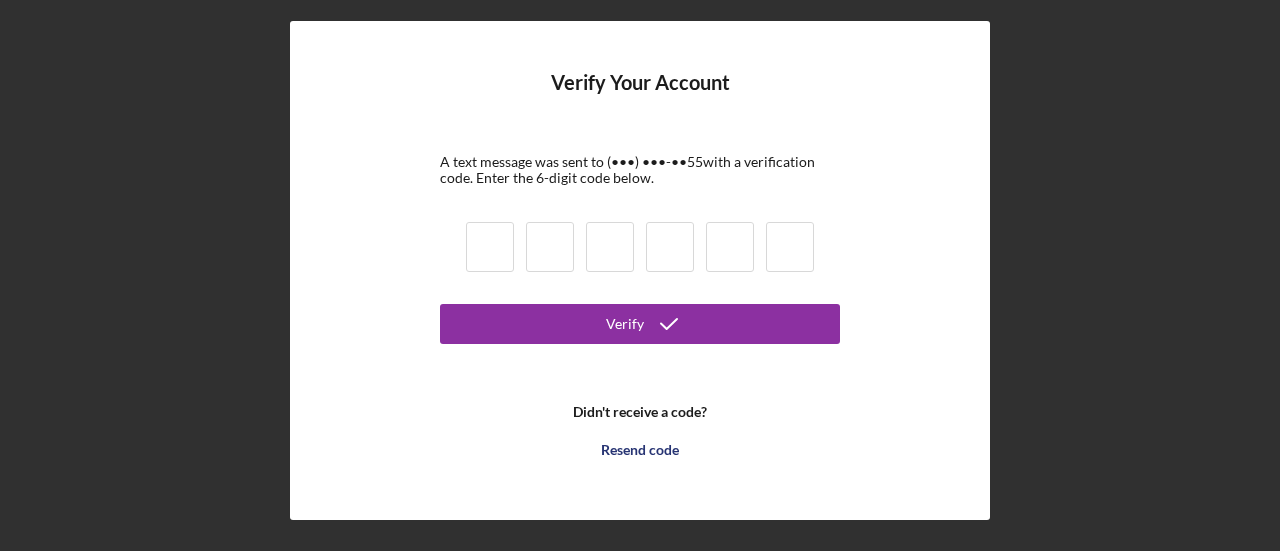 click at bounding box center (490, 247) 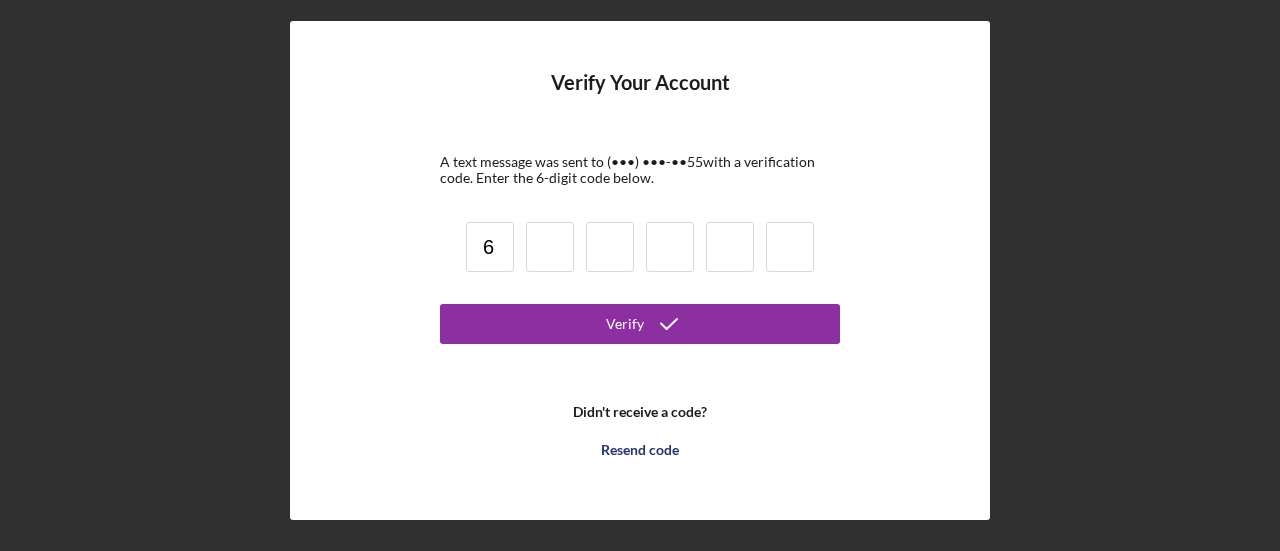 type on "6" 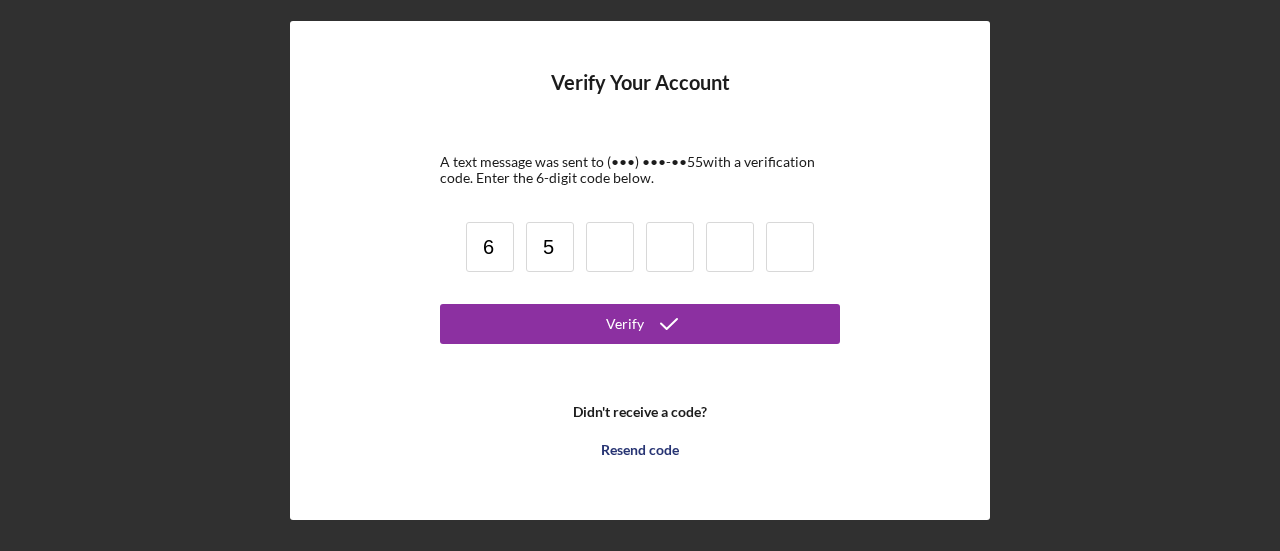 type on "5" 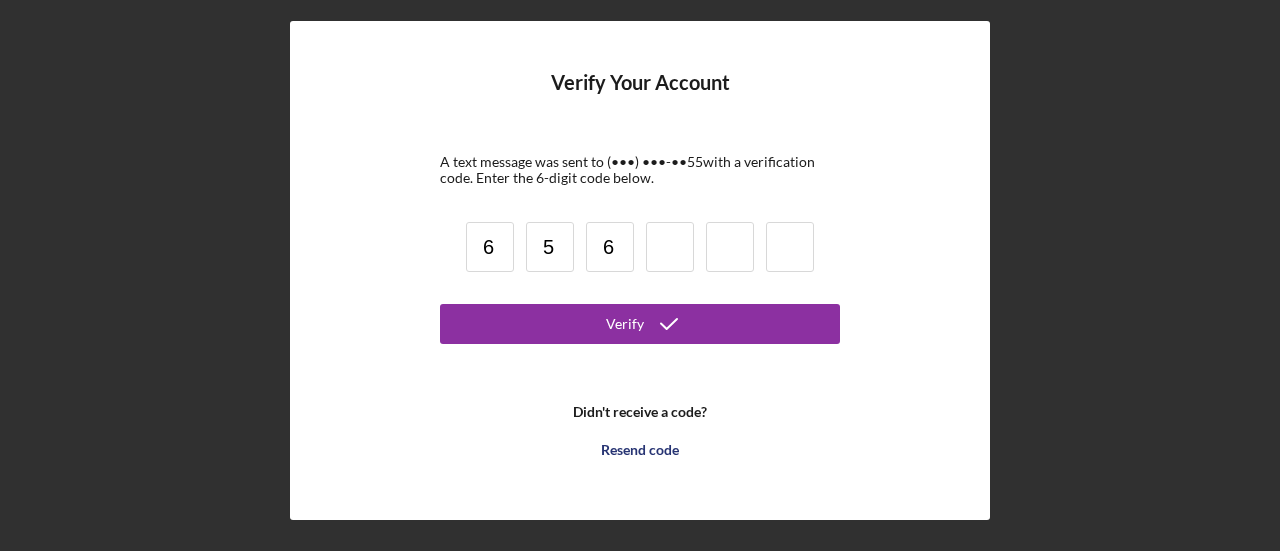 type on "6" 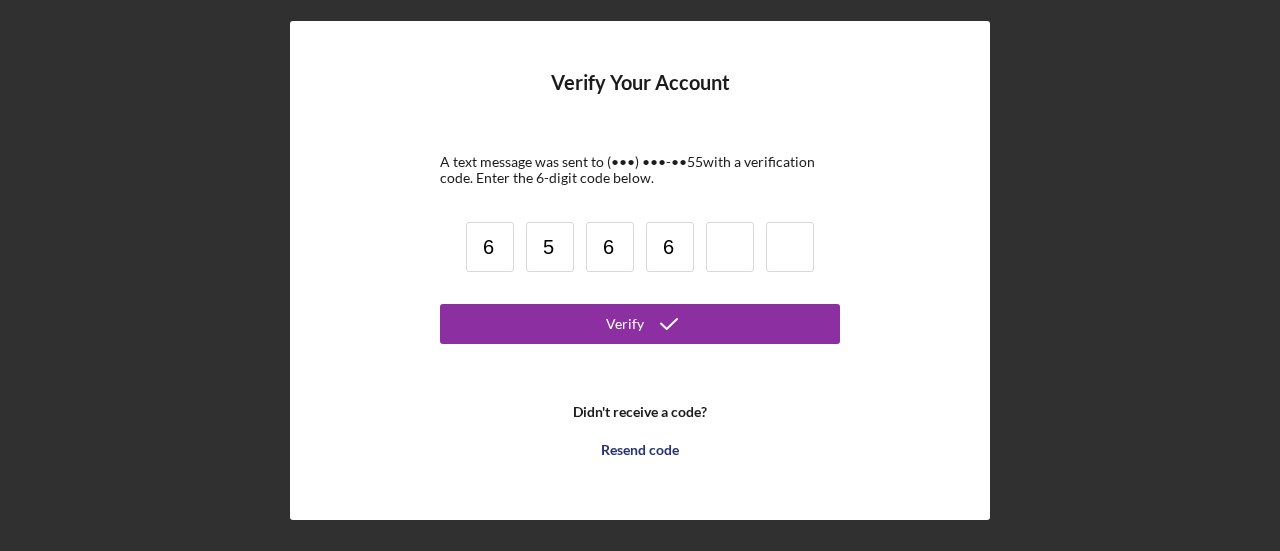 type on "6" 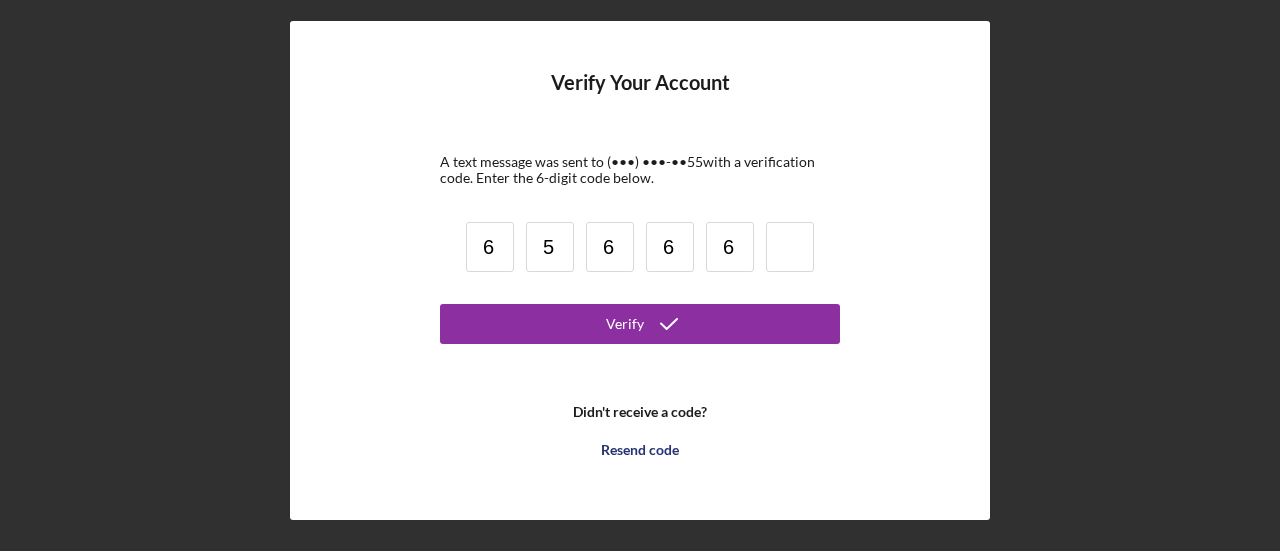 type on "6" 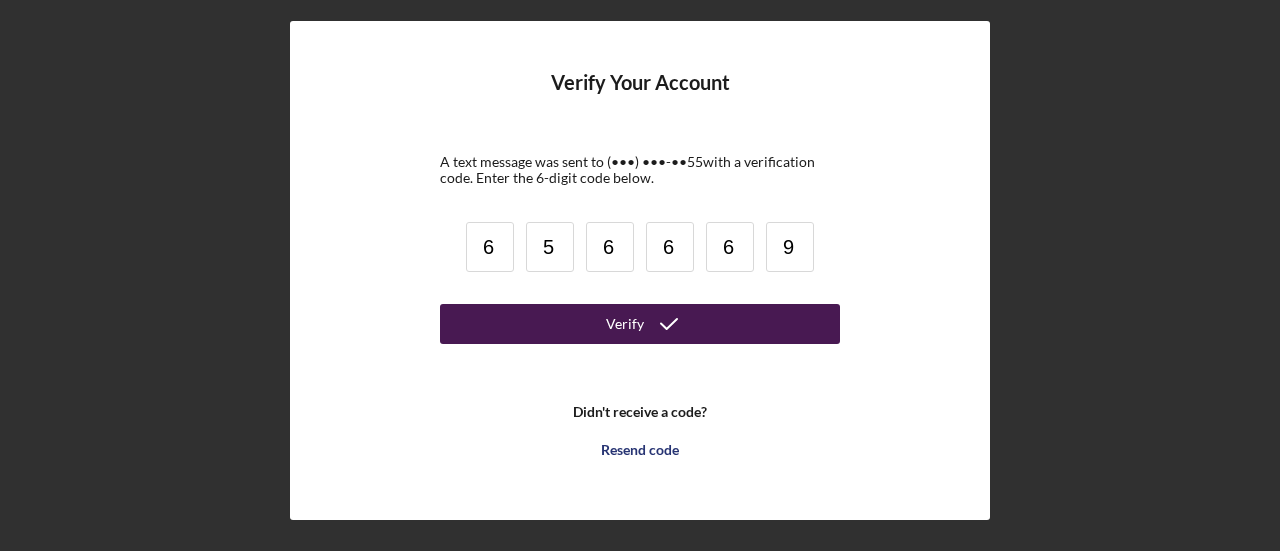 type on "9" 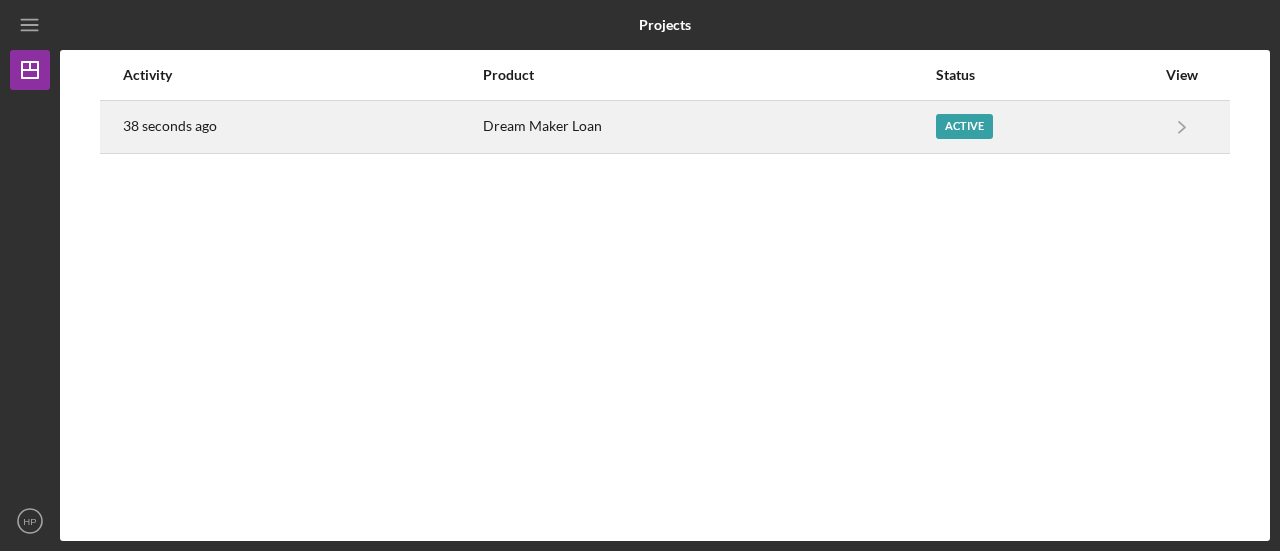 click on "Active" at bounding box center (1045, 127) 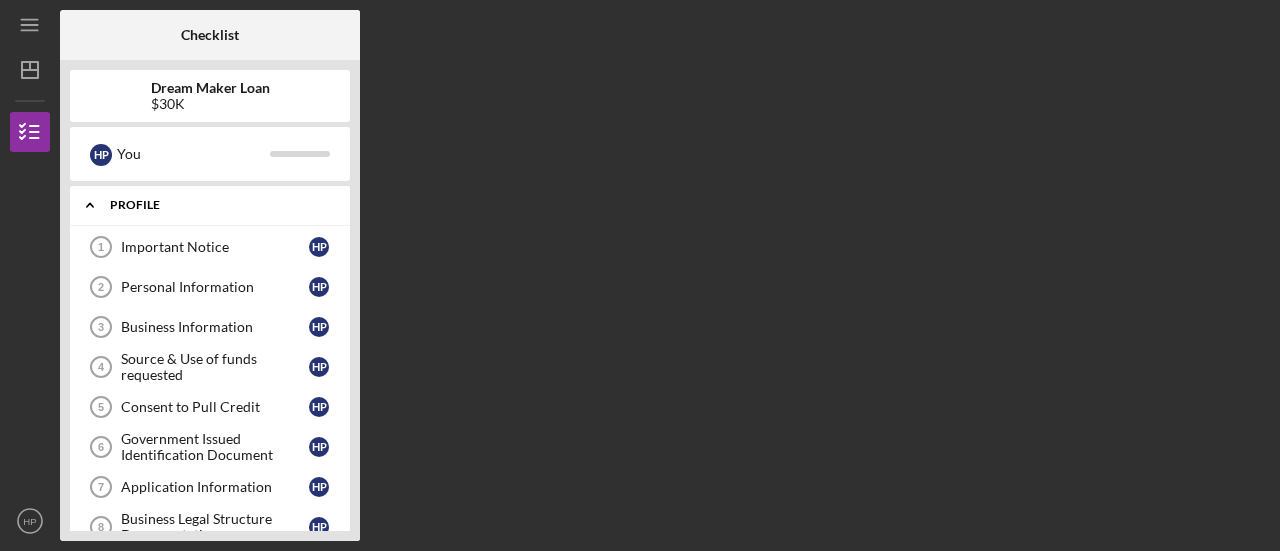 click on "Icon/Expander Profile 0 / 10" at bounding box center (210, 205) 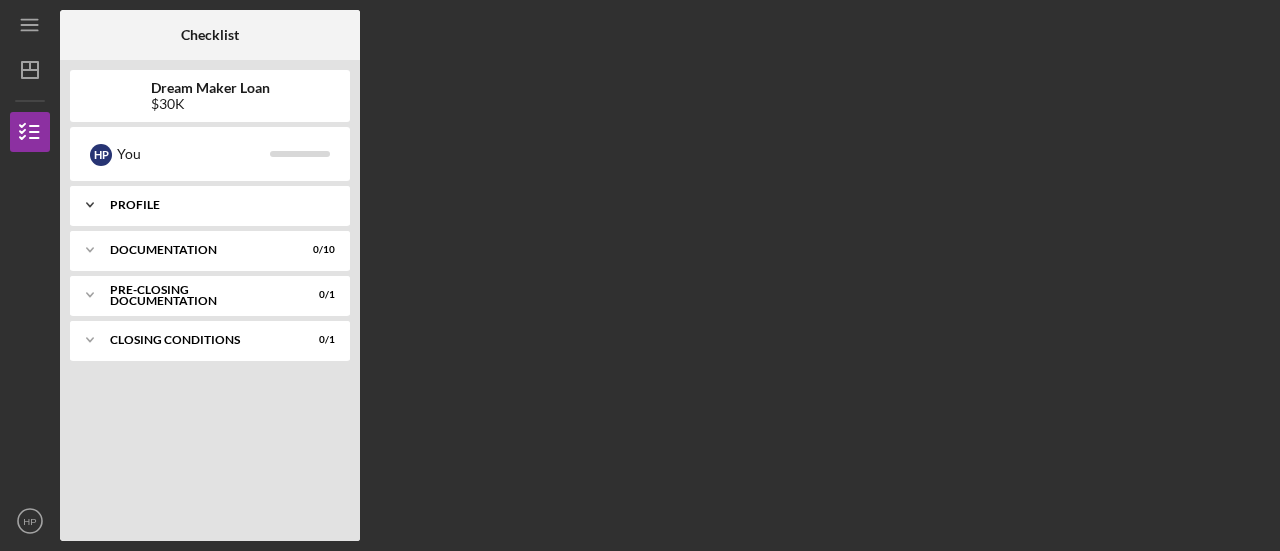 click on "Icon/Expander Profile 0 / 10" at bounding box center [210, 205] 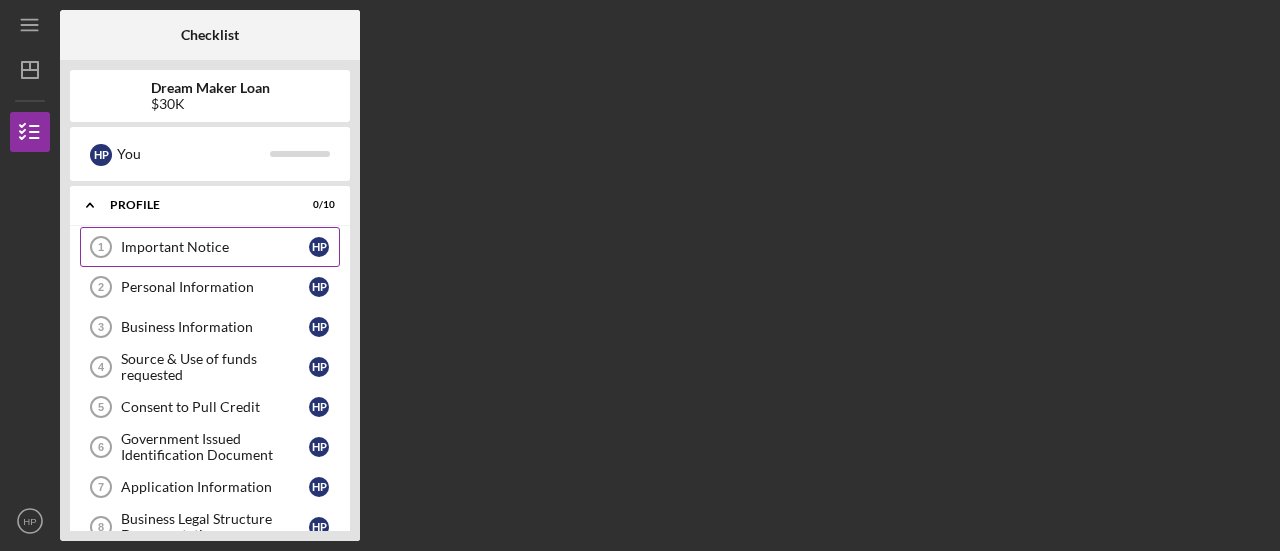 click on "Important Notice 1 Important Notice H P" at bounding box center [210, 247] 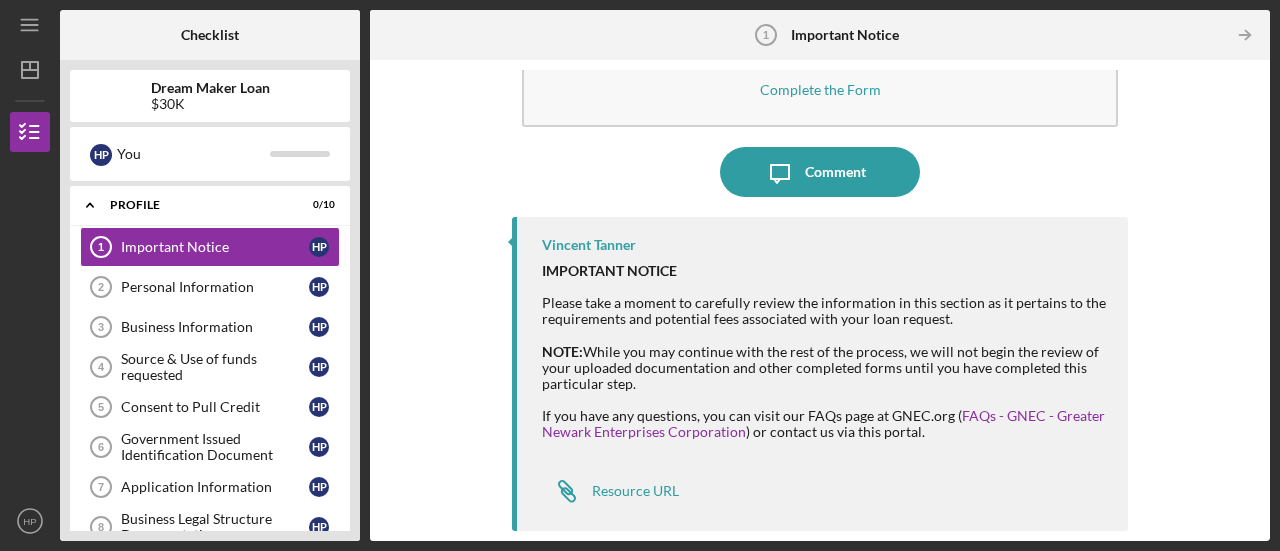 scroll, scrollTop: 0, scrollLeft: 0, axis: both 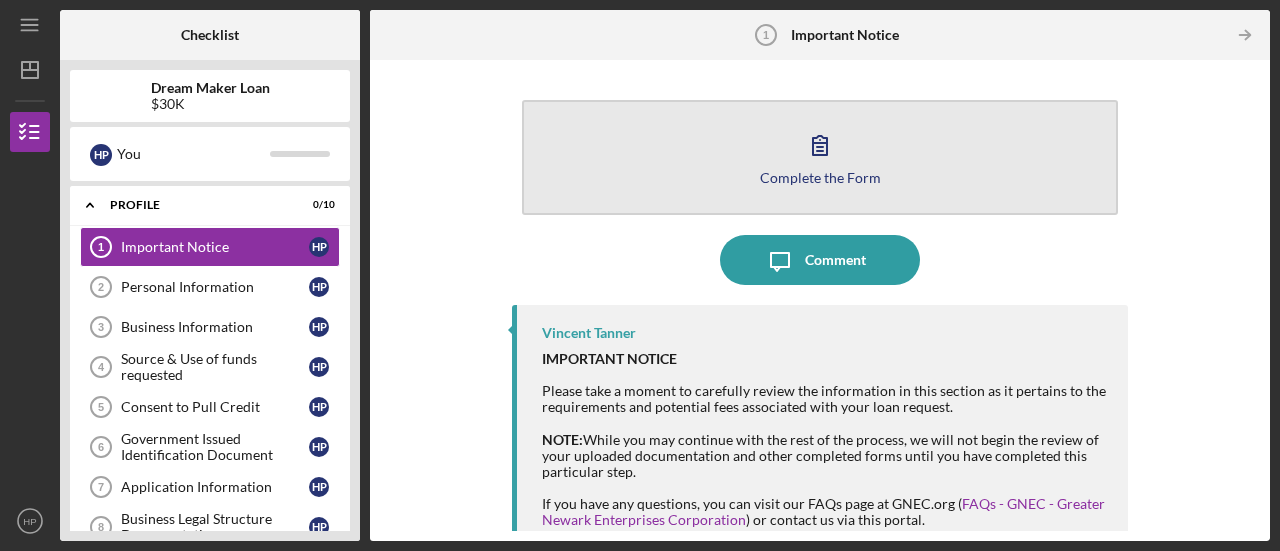 click on "Complete the Form Form" at bounding box center (820, 157) 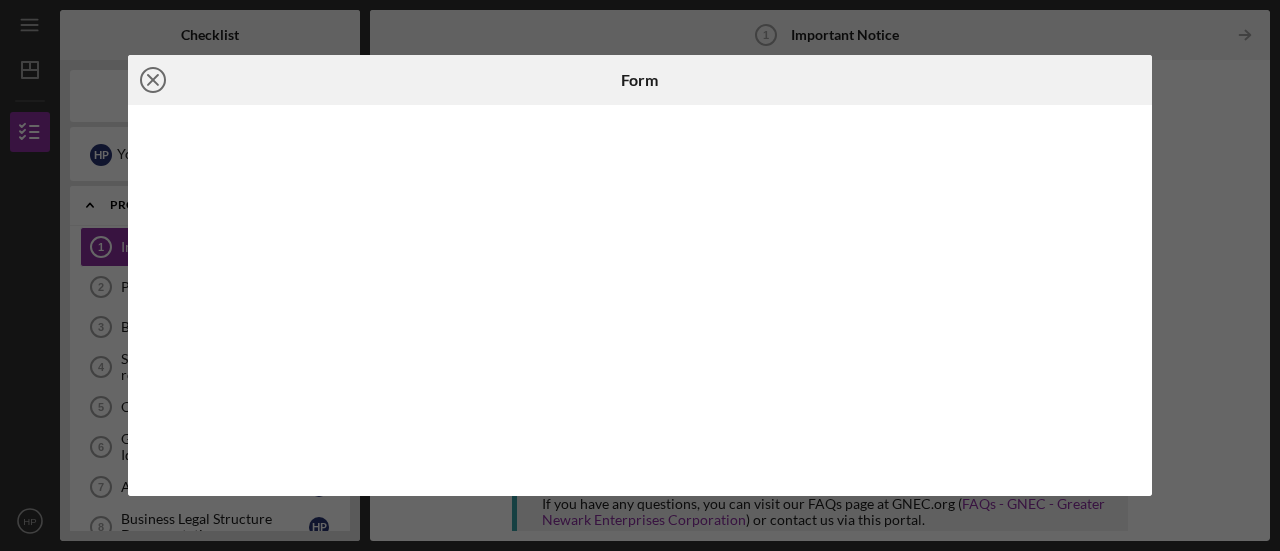 click on "Icon/Close" 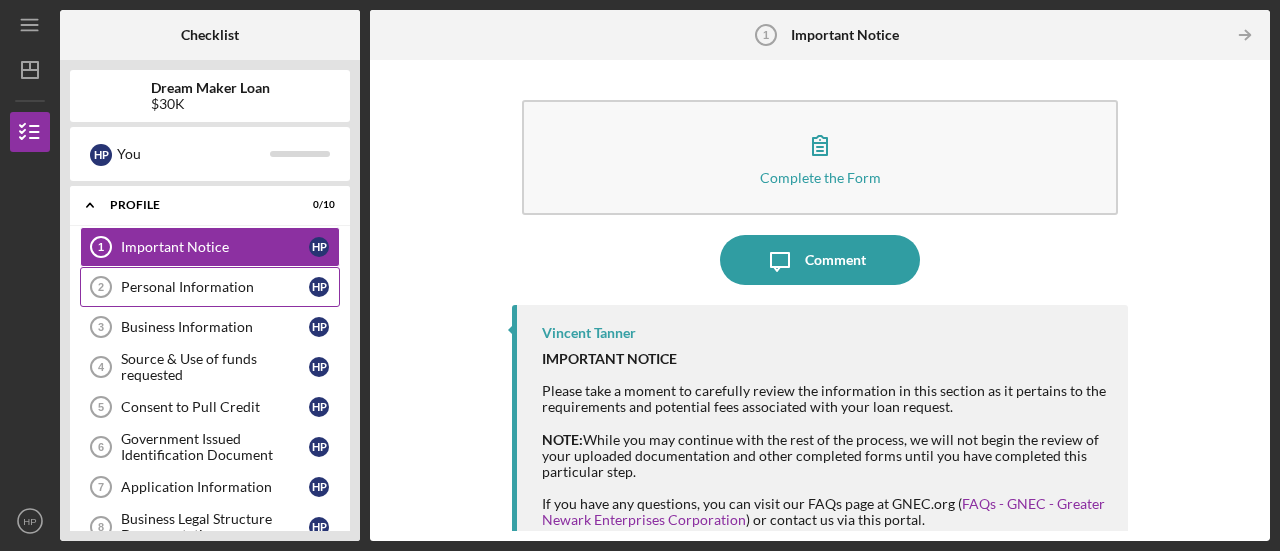click on "Personal Information" at bounding box center [215, 287] 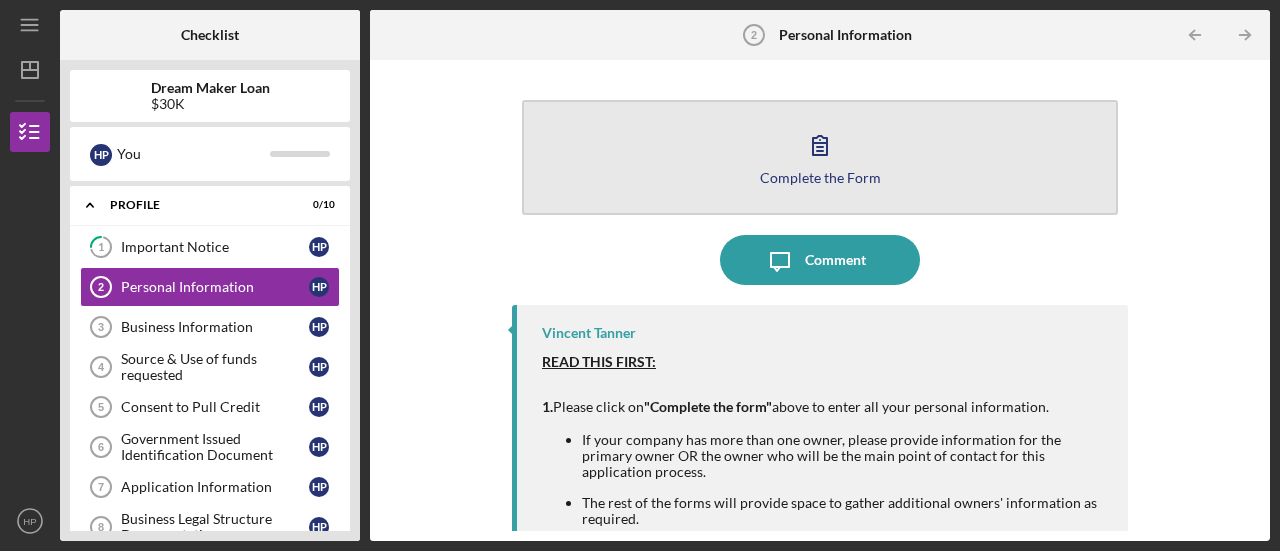 click 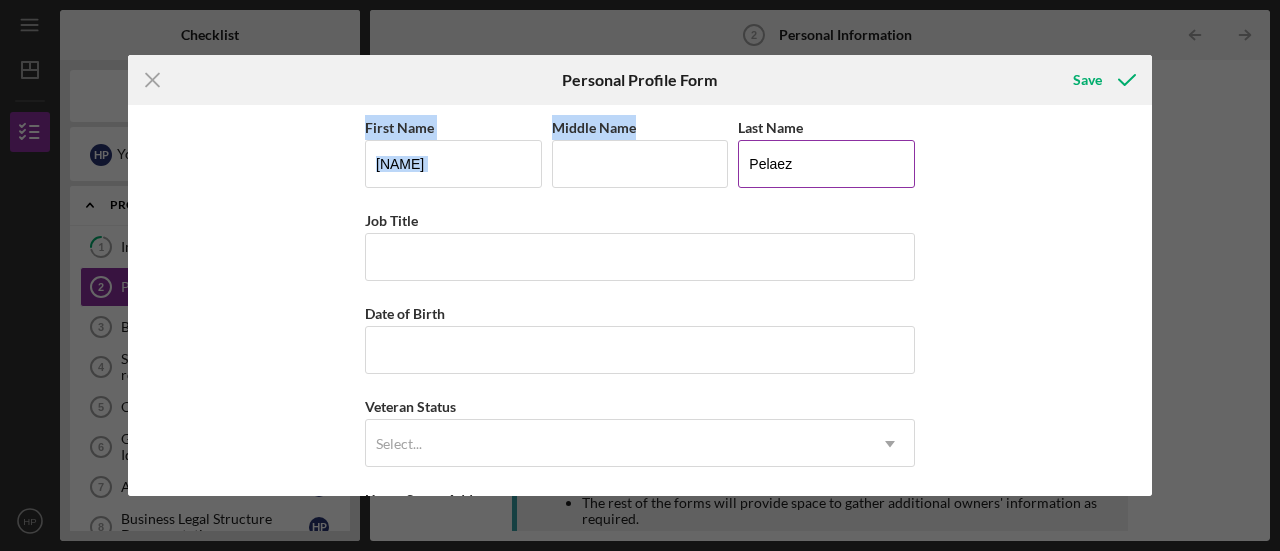 drag, startPoint x: 1164, startPoint y: 24, endPoint x: 840, endPoint y: 163, distance: 352.5578 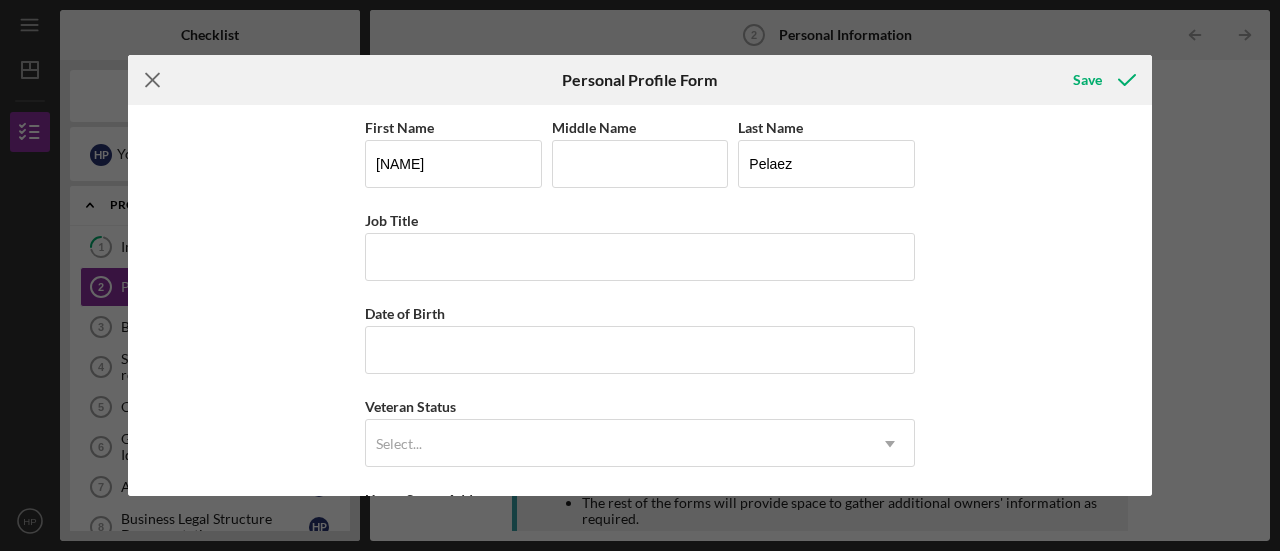 click 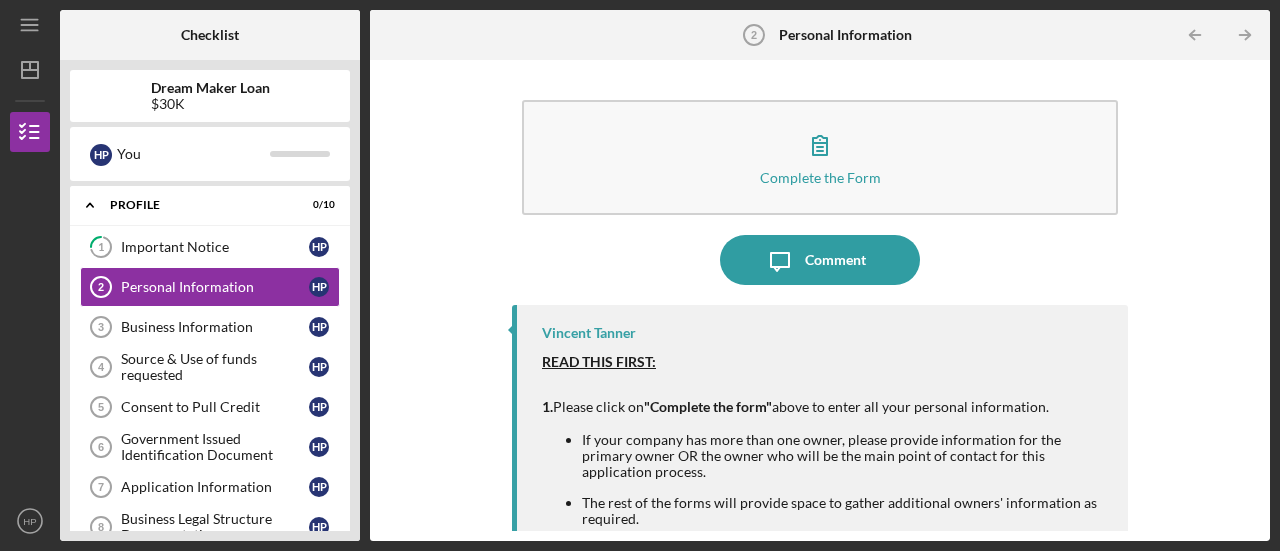 click on "Complete the Form Form Icon/Message Comment Vincent Tanner
READ THIS FIRST: 1. Please click on "Complete the form" above to enter all your personal information.
If your company has more than one owner, please provide information for the primary owner OR the owner who will be the main point of contact for this application process.
The rest of the forms will provide space to gather additional owners' information as required.
2. Once this form is completed, click on the arrow on top (next to "Personal Information") to continue and complete your "Business Information" form.
--------------
In compliance with federal laws and U.S. Department of the Treasury regulations, GNEC maintains a non-discriminatory policy based on race, color, national origin, gender, sexual orientation, age, and disability.
Submitting an application does not ensure loan approval. Your application will undergo review based on GNEC's underwriting criteria and policies." at bounding box center [820, 300] 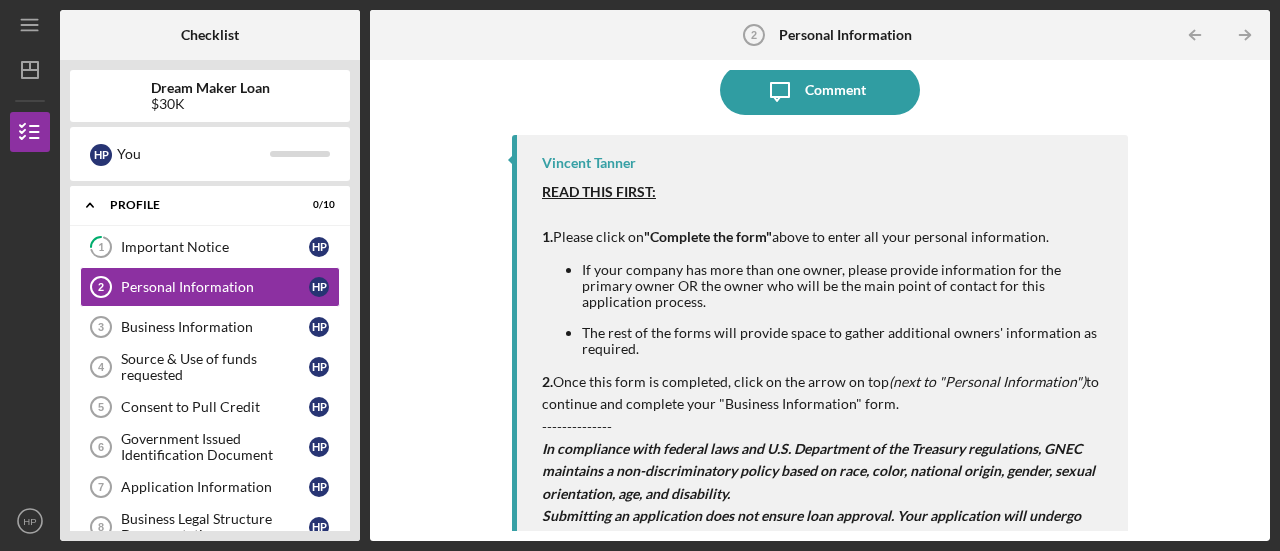 scroll, scrollTop: 171, scrollLeft: 0, axis: vertical 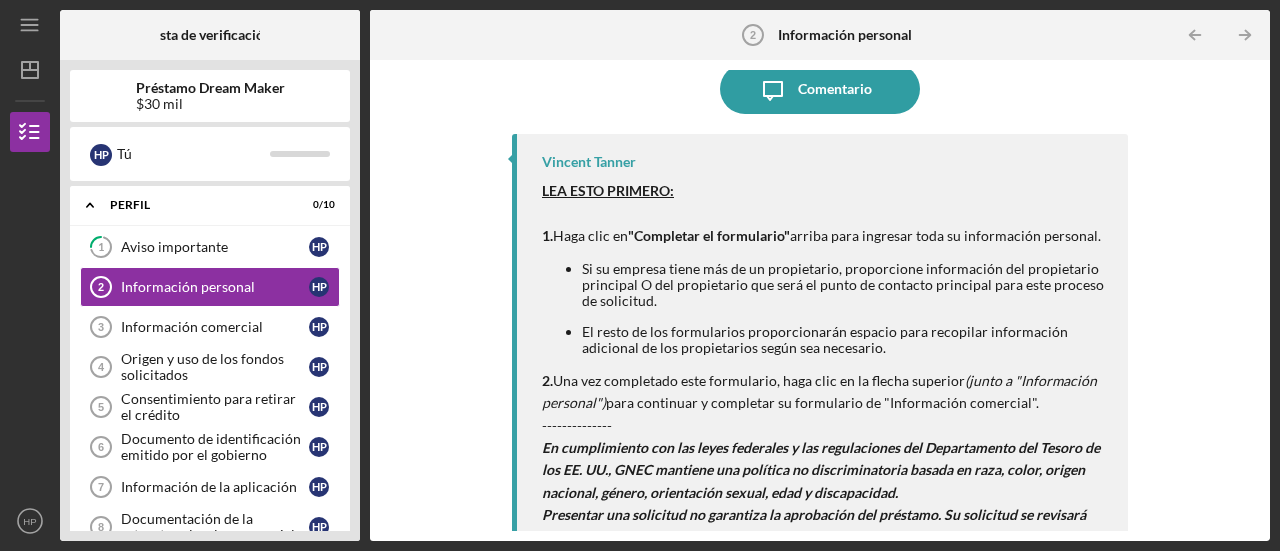 click on "Completar el formulario Forma Icon/Message Comentario Vincent Tanner
LEA ESTO PRIMERO: 1. Haga clic en "Completar el formulario" arriba para ingresar toda su información personal.
Si su empresa tiene más de un propietario, proporcione información del propietario principal O del propietario que será el punto de contacto principal para este proceso de solicitud.
El resto de los formularios proporcionarán espacio para recopilar información adicional de los propietarios según sea necesario.
2. Una vez completado este formulario, haga clic en la flecha superior (junto a "Información personal") para continuar y completar su formulario de "Información comercial".
--------------
En cumplimiento con las leyes federales y las regulaciones del Departamento del Tesoro de los EE. UU., GNEC mantiene una política no discriminatoria basada en raza, color, origen nacional, género, orientación sexual, edad y discapacidad." at bounding box center [820, 300] 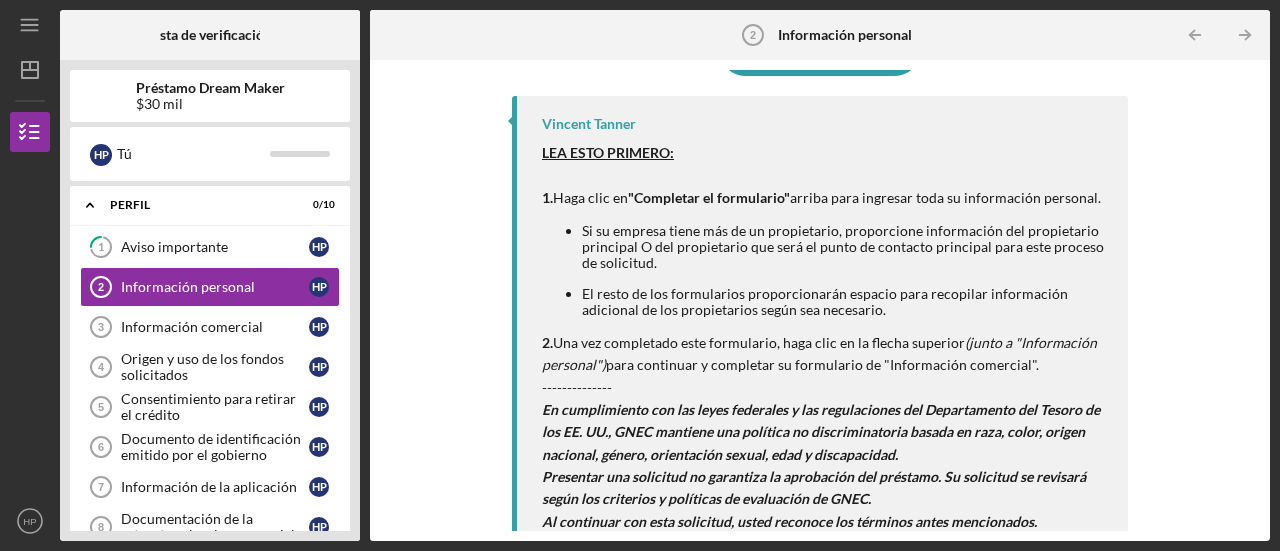 scroll, scrollTop: 230, scrollLeft: 0, axis: vertical 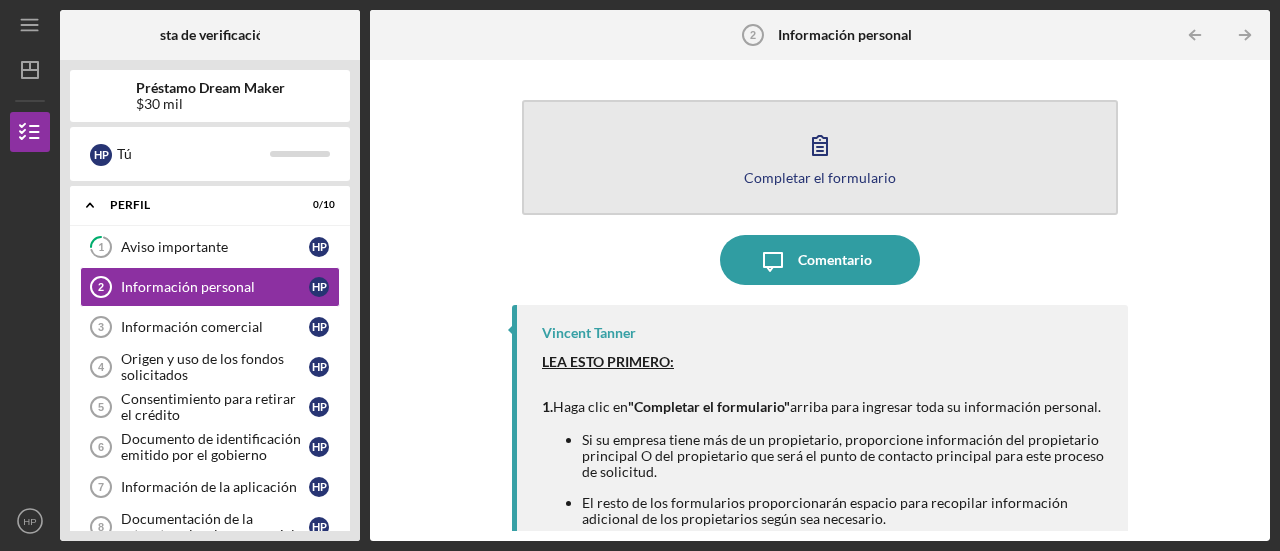click 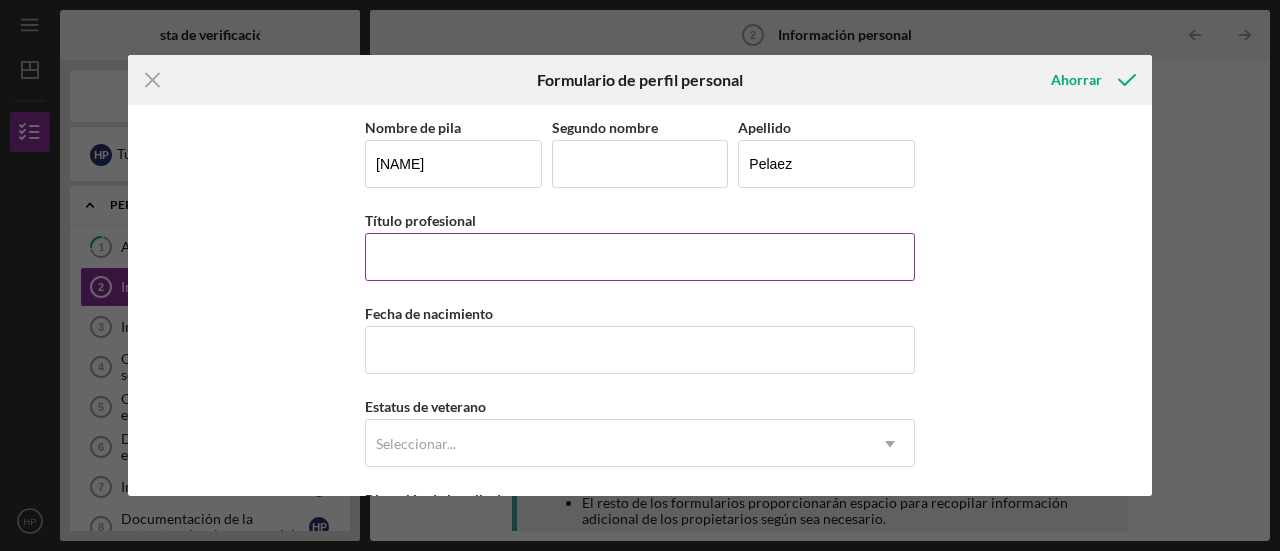 click on "Título profesional" at bounding box center [640, 257] 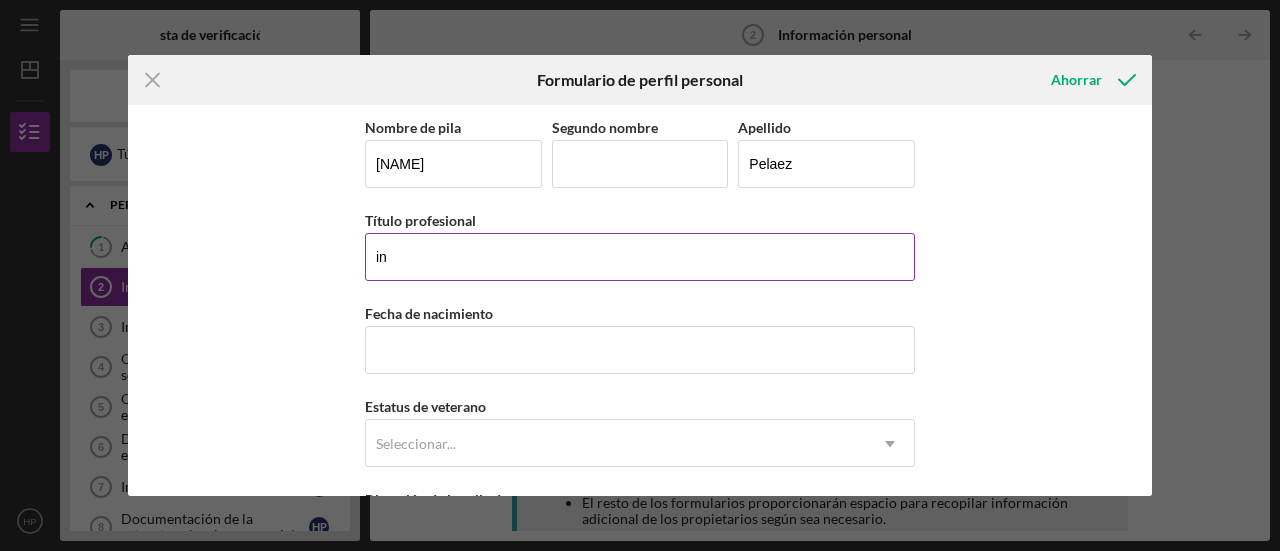 type on "i" 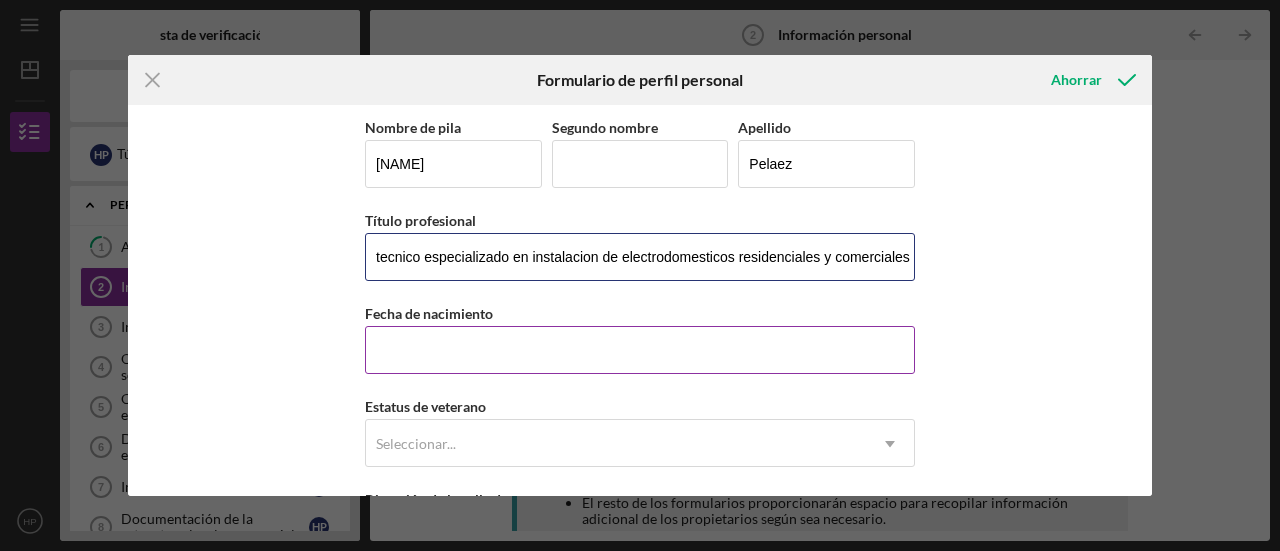 type on "tecnico especializado en instalacion de electrodomesticos residenciales y comerciales" 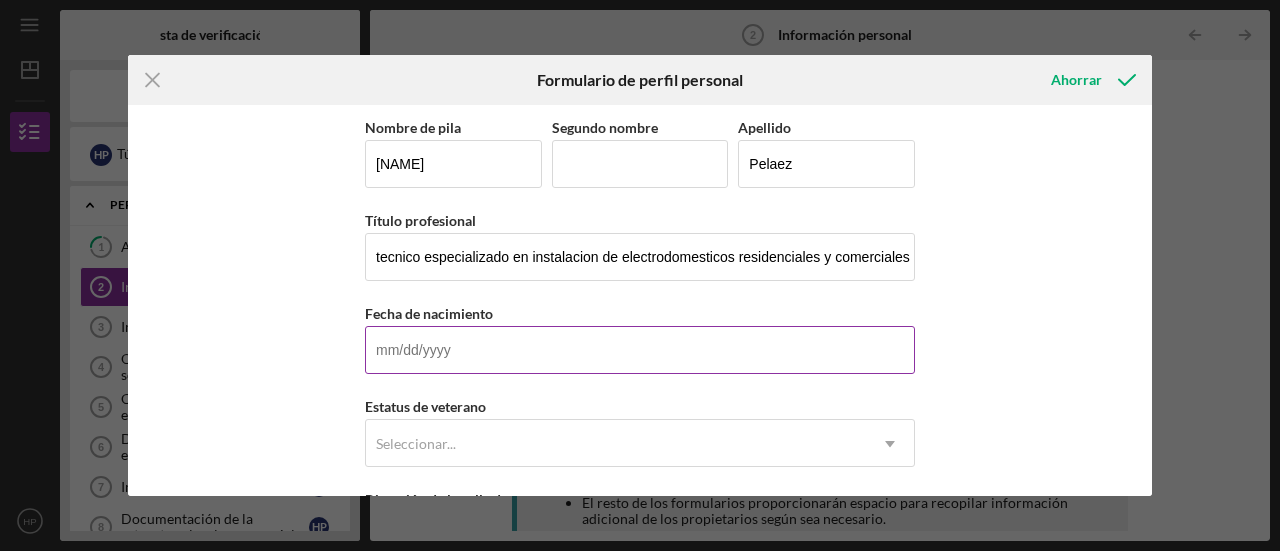 click on "Fecha de nacimiento" at bounding box center [640, 350] 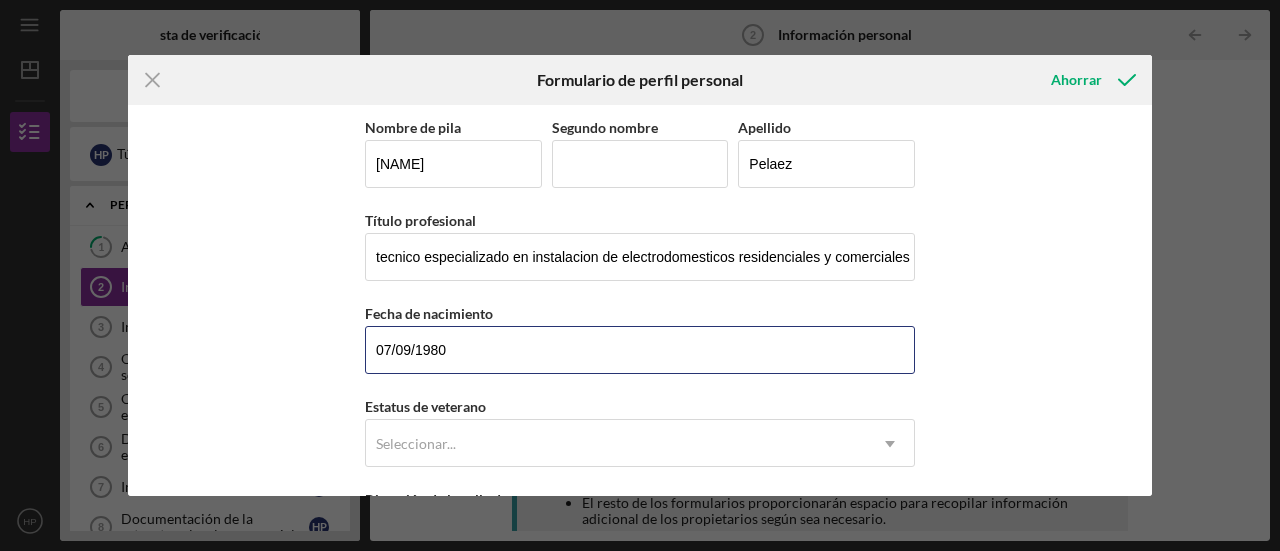 type on "07/09/1980" 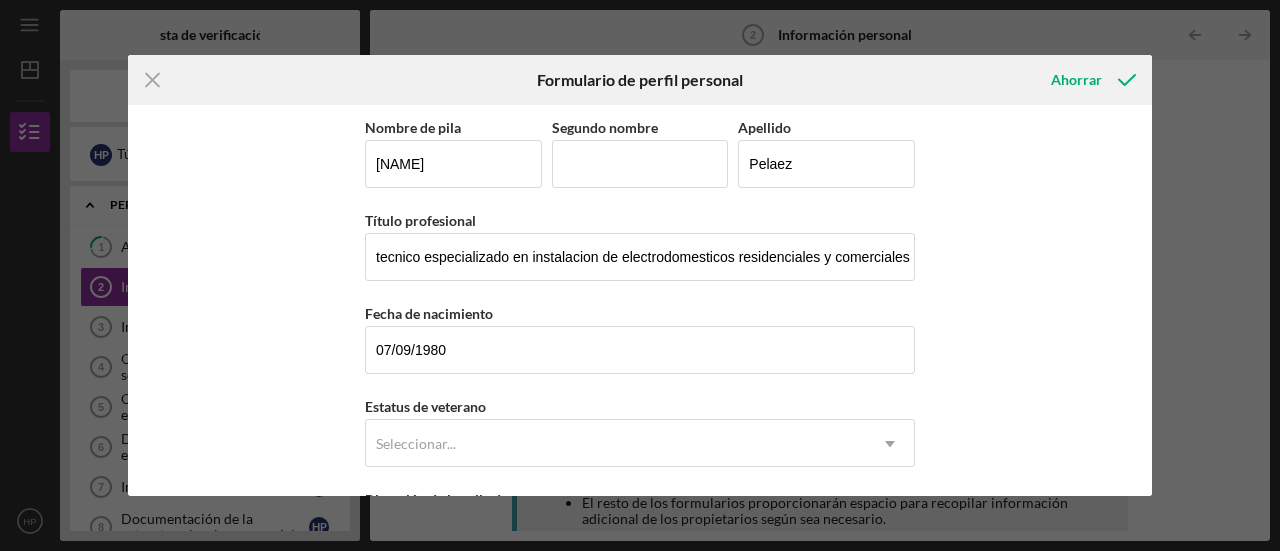 click on "Nombre de pila Hector Mario Segundo nombre Apellido Pelaez Título profesional tecnico especializado en instalacion de electrodomesticos residenciales y comerciales Fecha de nacimiento 07/09/1980 Estatus de veterano Seleccionar... Icon/Dropdown Arrow Dirección de la calle de casa Ciudad Estado Seleccionar... Icon/Dropdown Arrow Cremallera Condado" at bounding box center [640, 300] 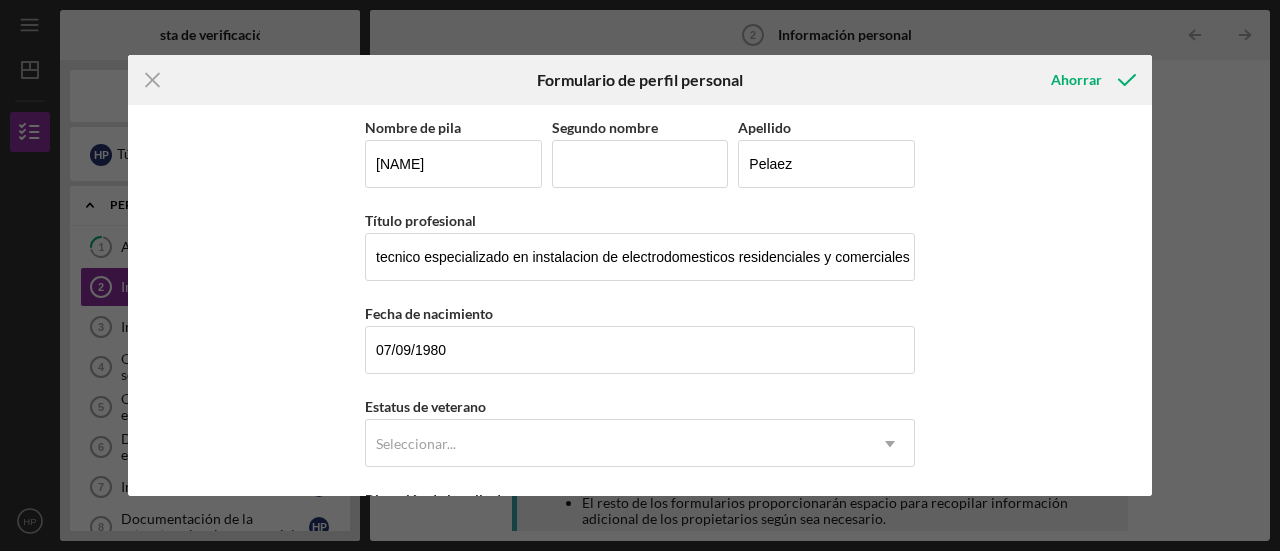 scroll, scrollTop: 342, scrollLeft: 0, axis: vertical 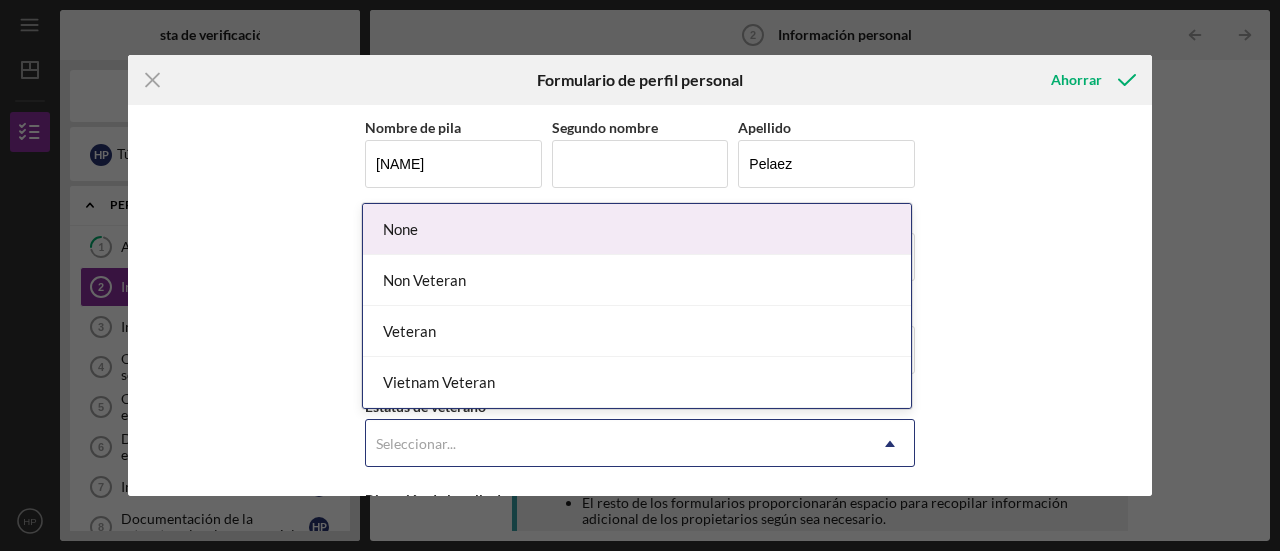click 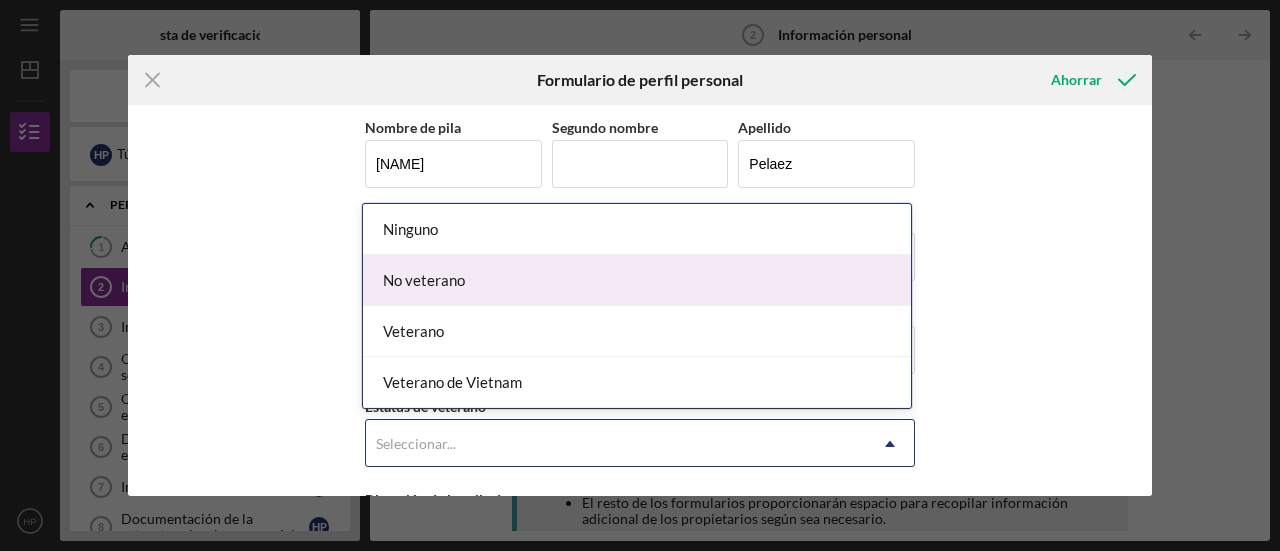 click on "No veterano" at bounding box center (637, 280) 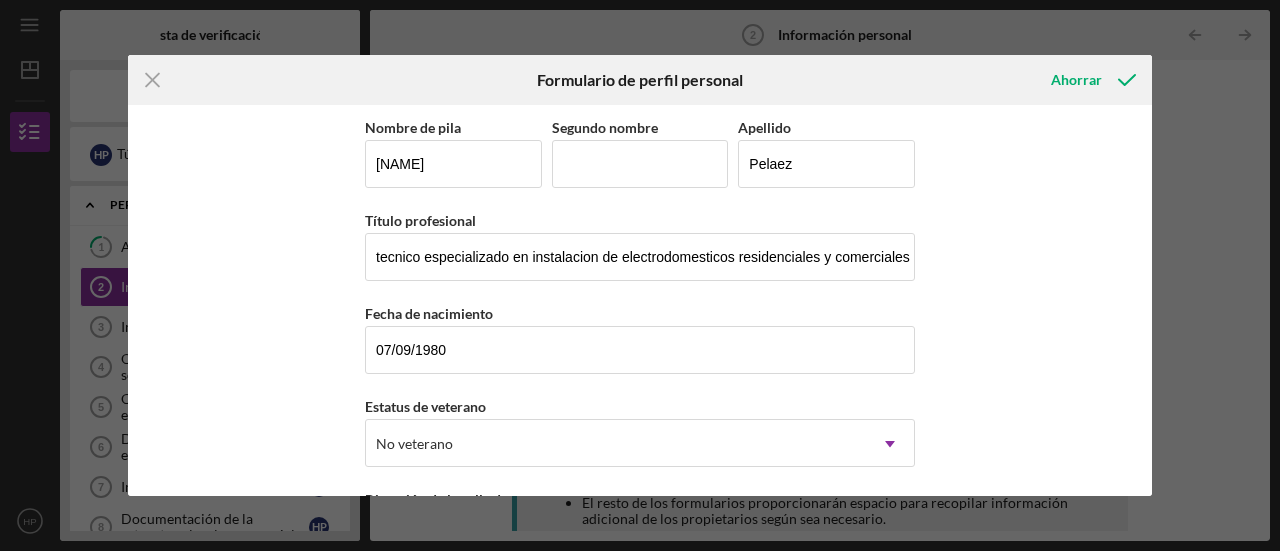 click on "Nombre de pila Hector Mario Segundo nombre Apellido Pelaez Título profesional tecnico especializado en instalacion de electrodomesticos residenciales y comerciales Fecha de nacimiento 07/09/1980 Estatus de veterano No veterano Icon/Dropdown Arrow Dirección de la calle de casa Ciudad Estado Seleccionar... Icon/Dropdown Arrow Cremallera Condado" at bounding box center (640, 300) 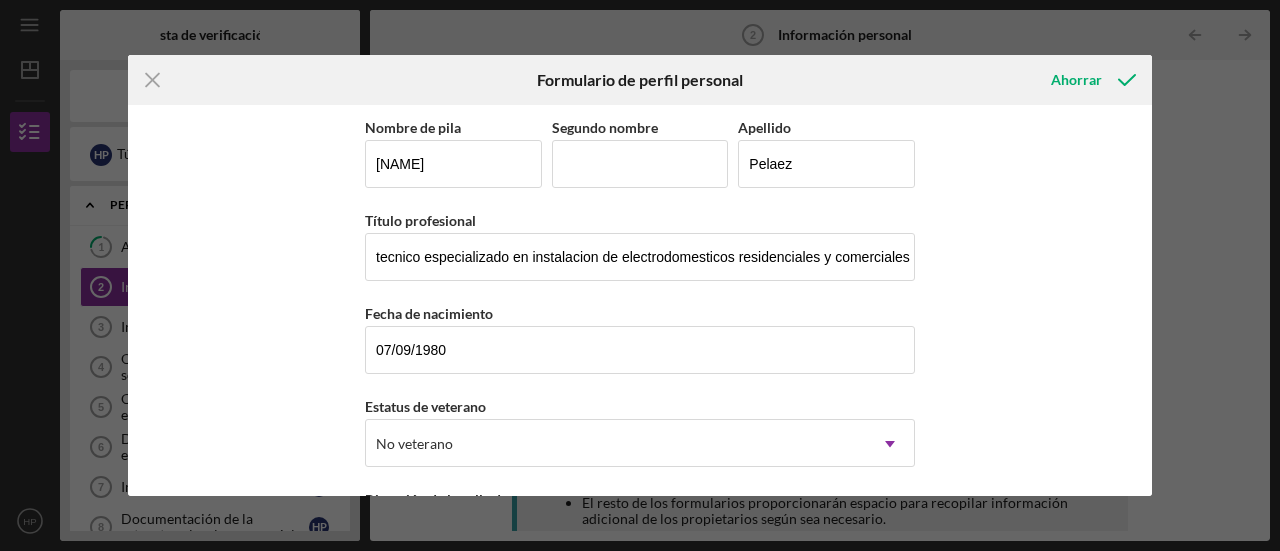 scroll, scrollTop: 342, scrollLeft: 0, axis: vertical 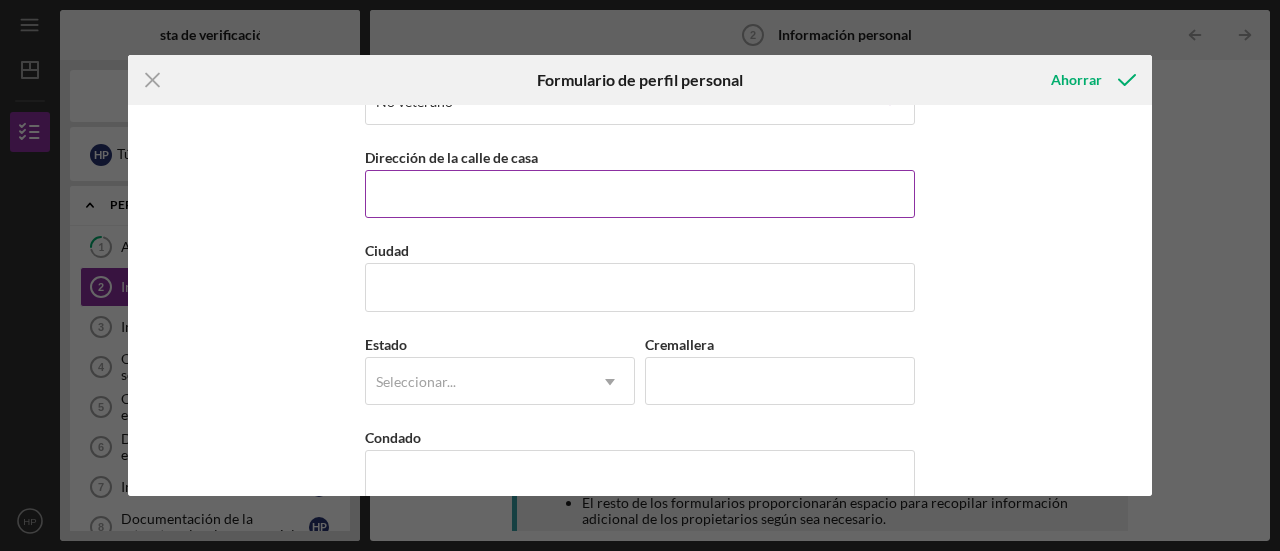 click on "Dirección de la calle de casa" at bounding box center (640, 194) 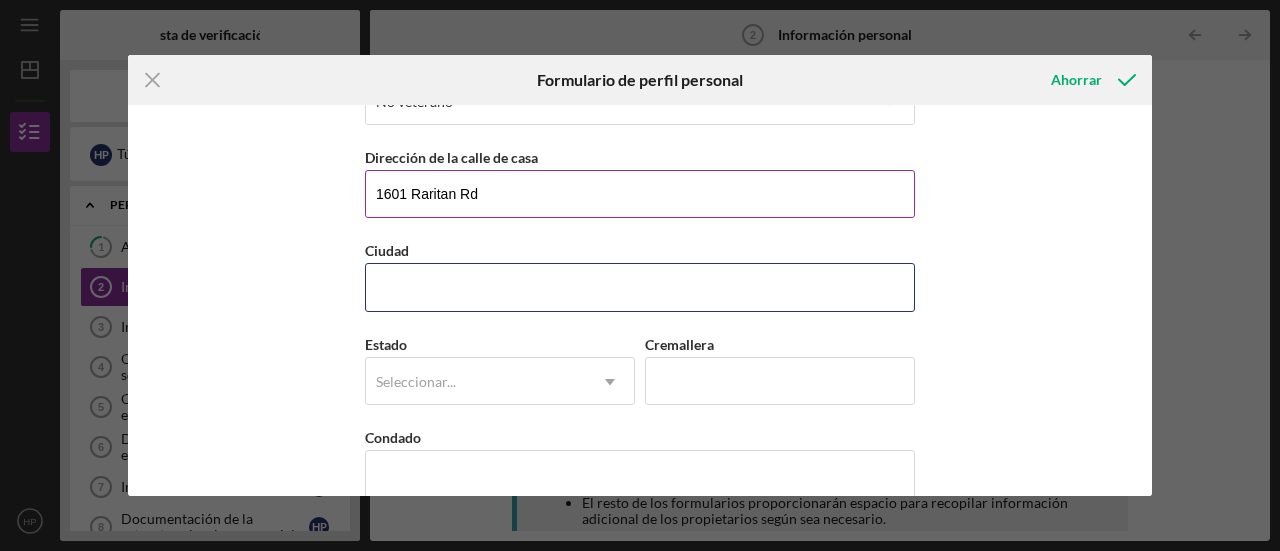 type on "clark" 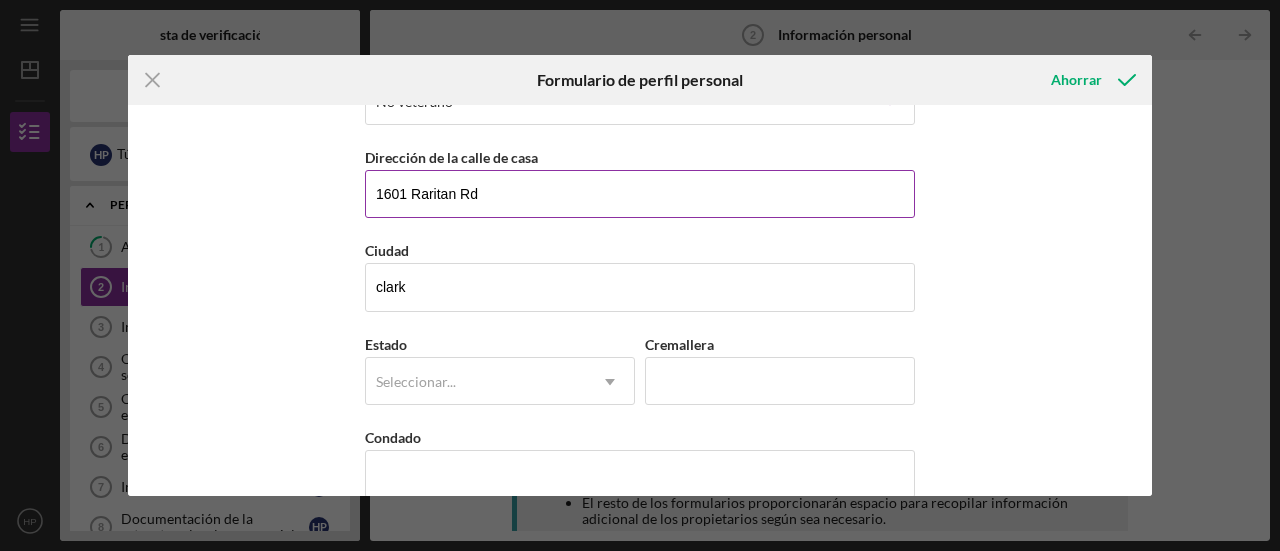 type on "NJ" 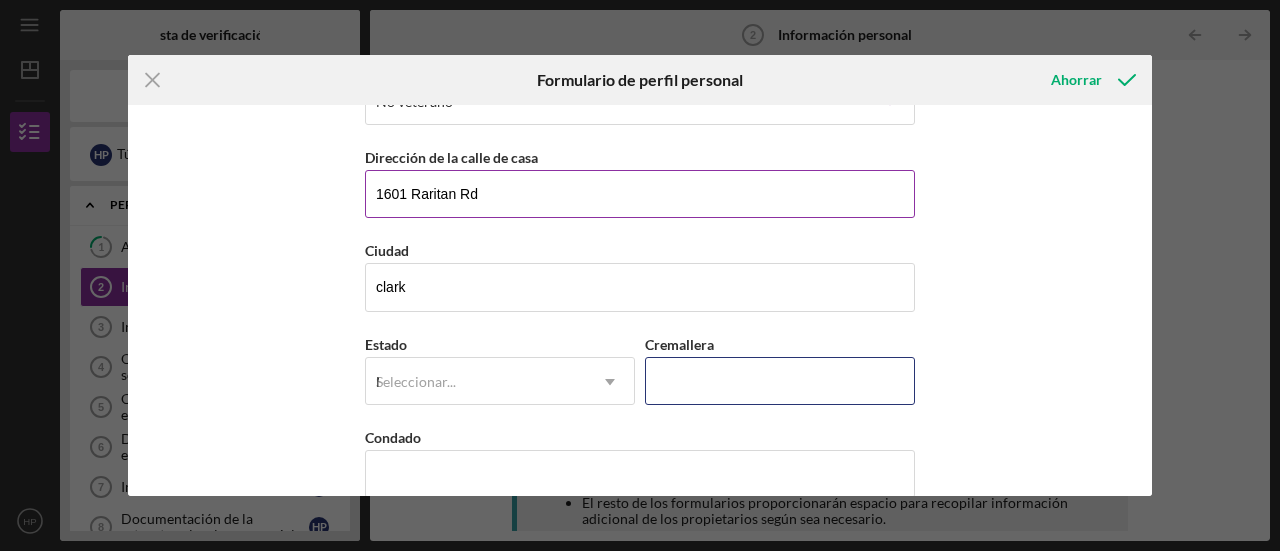 type on "[ZIP]" 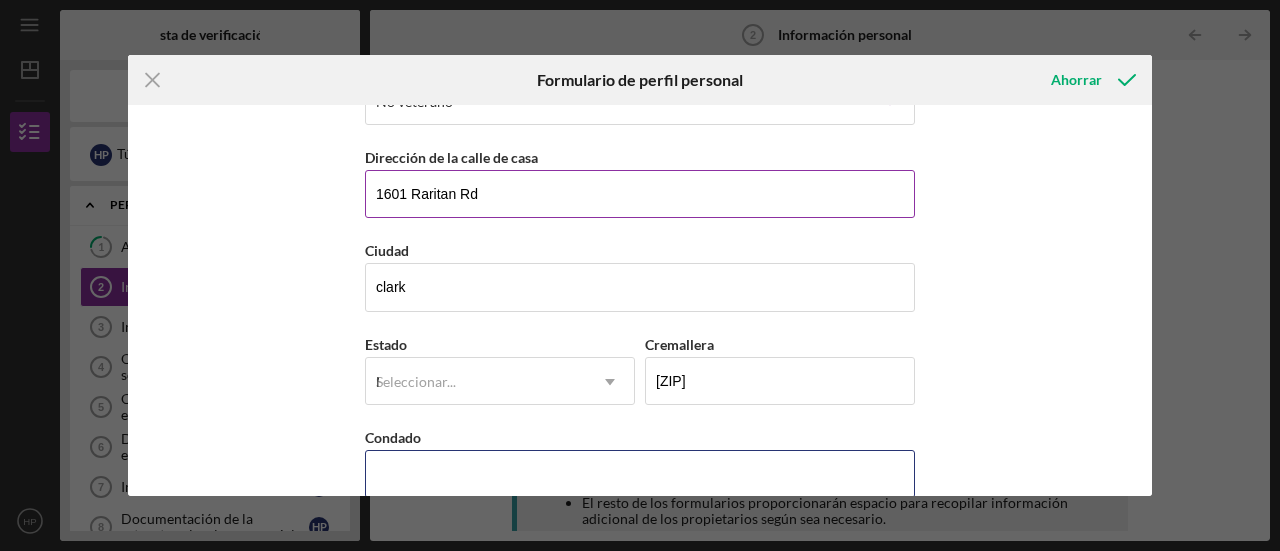type on "NJ" 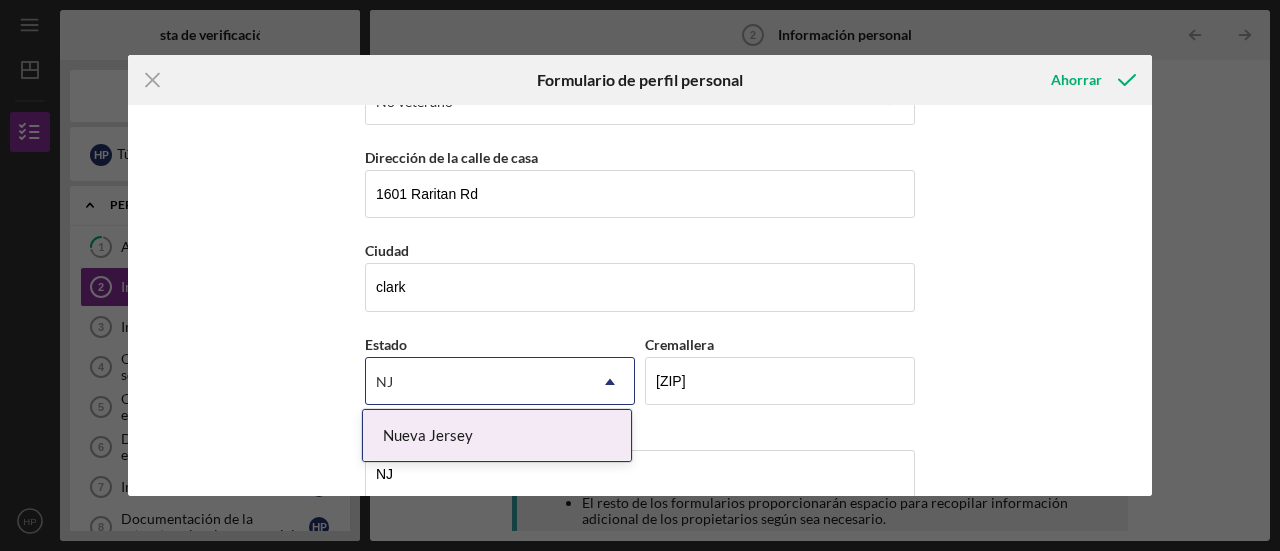 click on "Nueva Jersey" at bounding box center (497, 435) 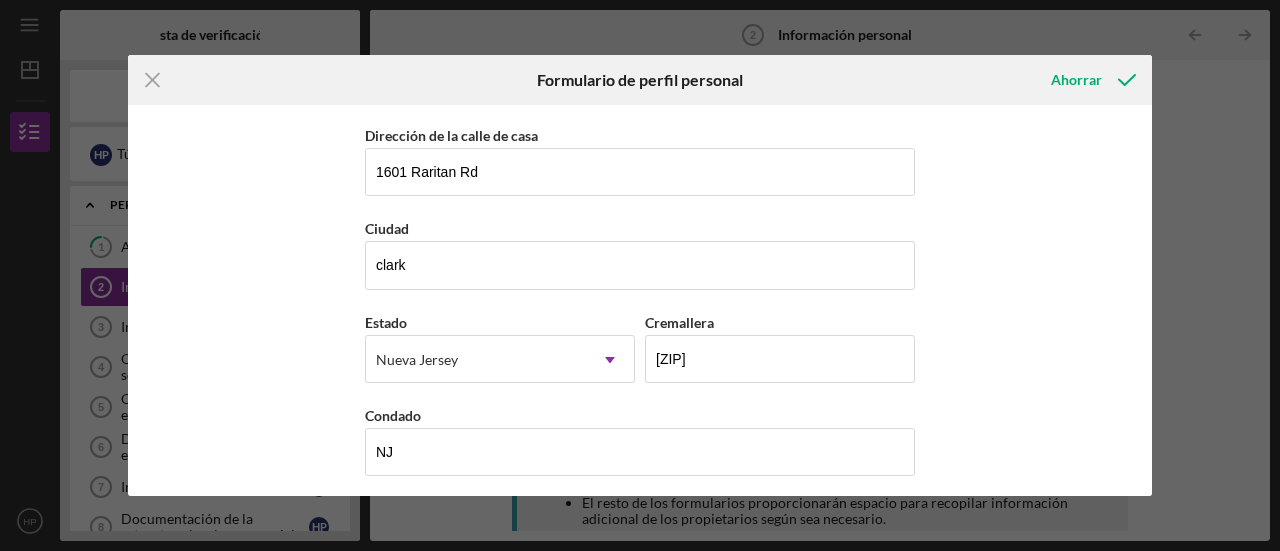 scroll, scrollTop: 368, scrollLeft: 0, axis: vertical 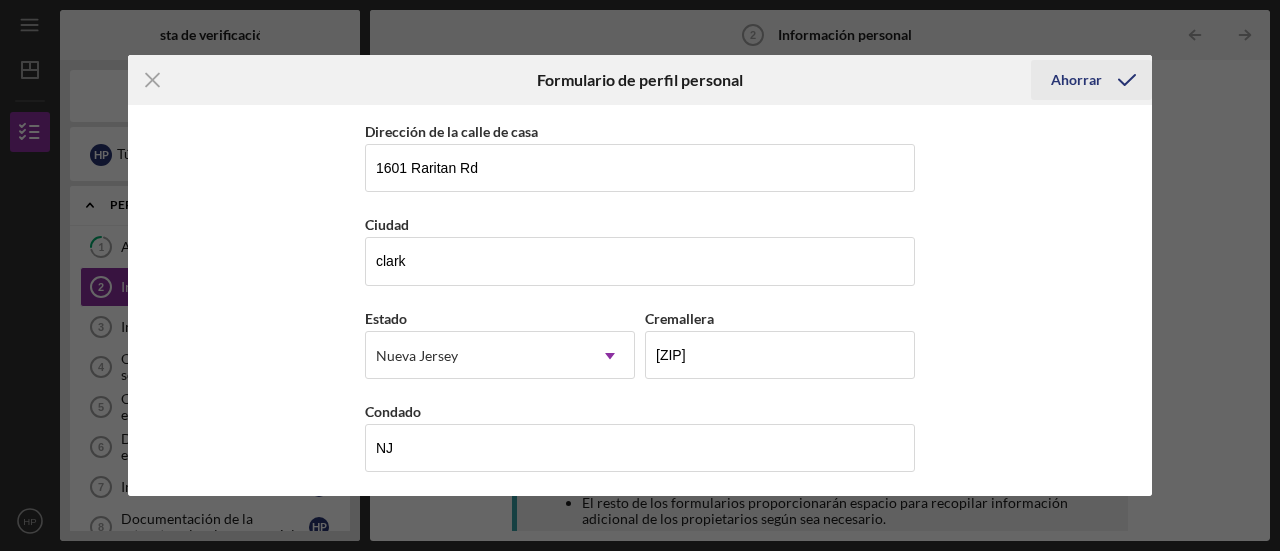 click on "Ahorrar" at bounding box center [1076, 79] 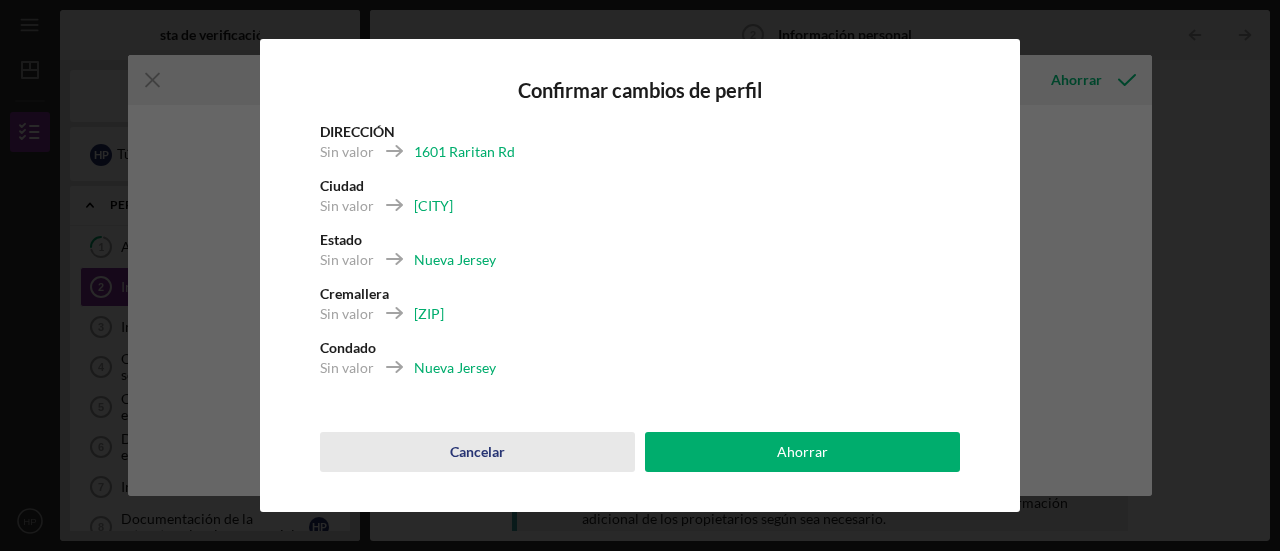 click on "Cancelar" at bounding box center (477, 451) 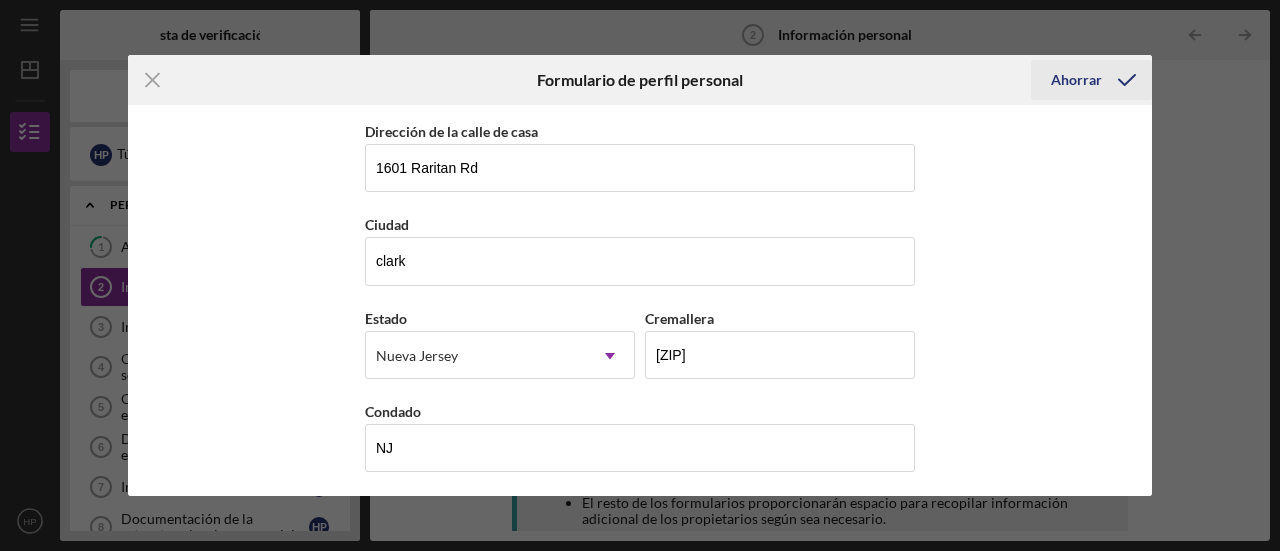 click on "Ahorrar" at bounding box center (1076, 79) 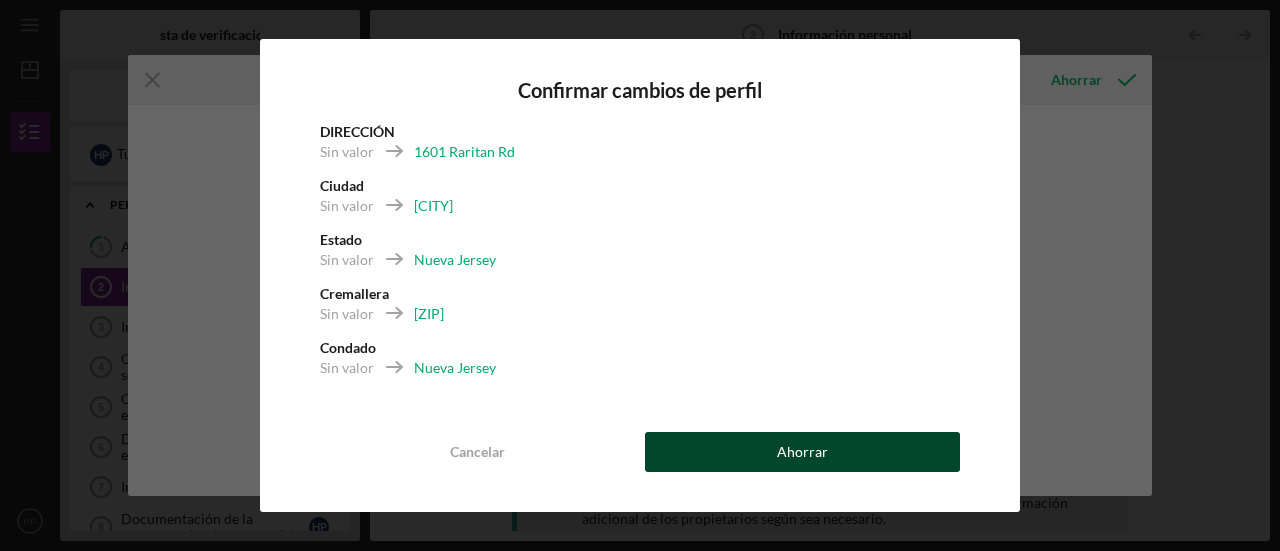 click on "Ahorrar" at bounding box center (802, 452) 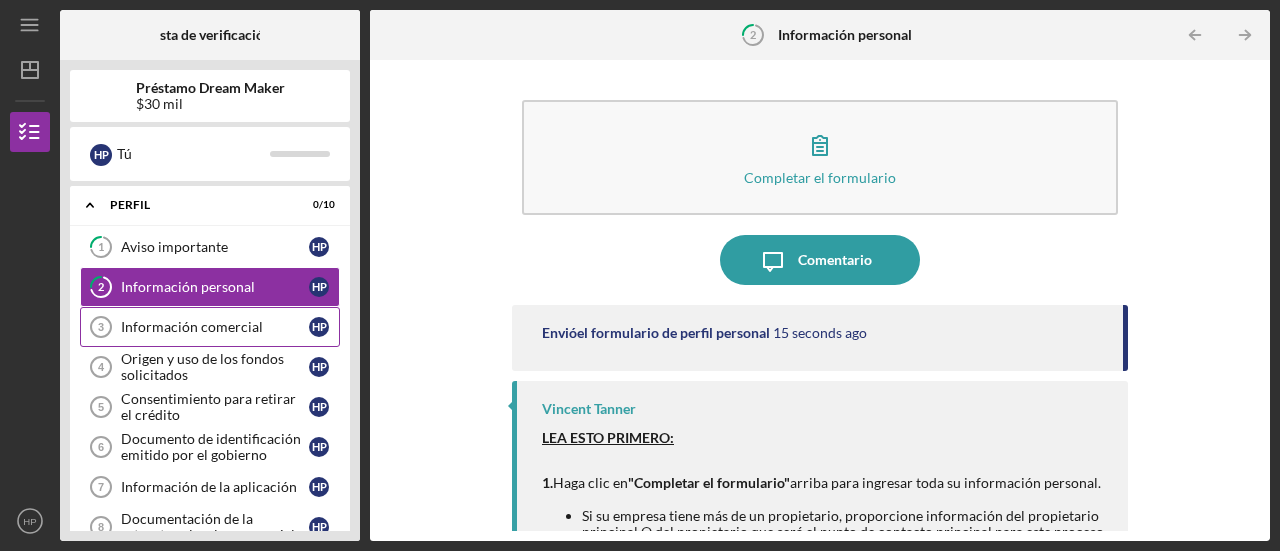 click on "Información comercial" at bounding box center (192, 326) 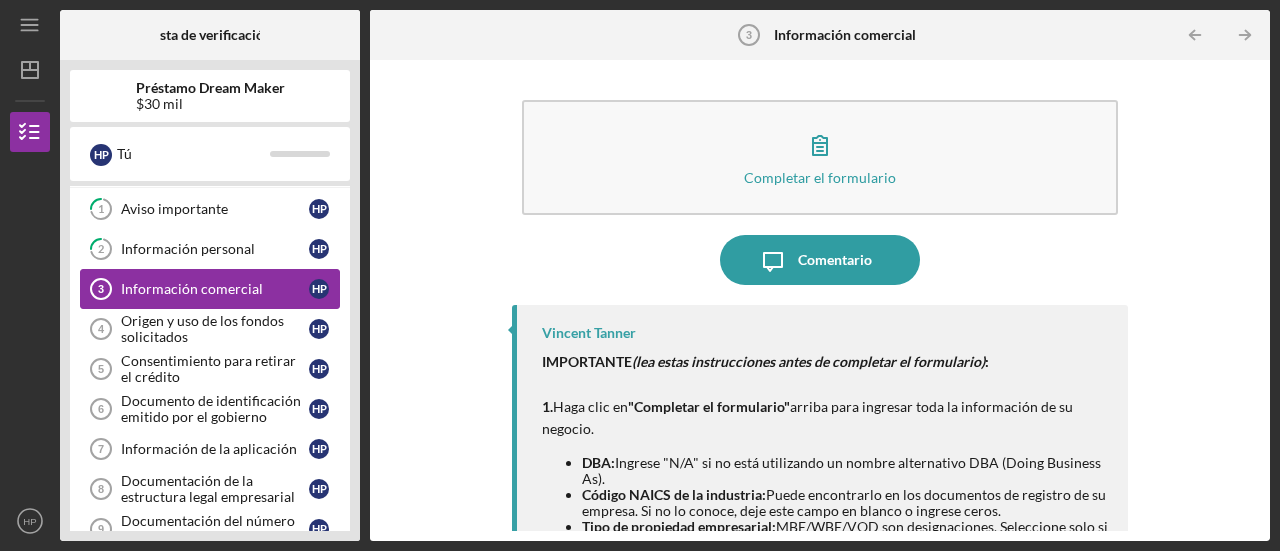 scroll, scrollTop: 40, scrollLeft: 0, axis: vertical 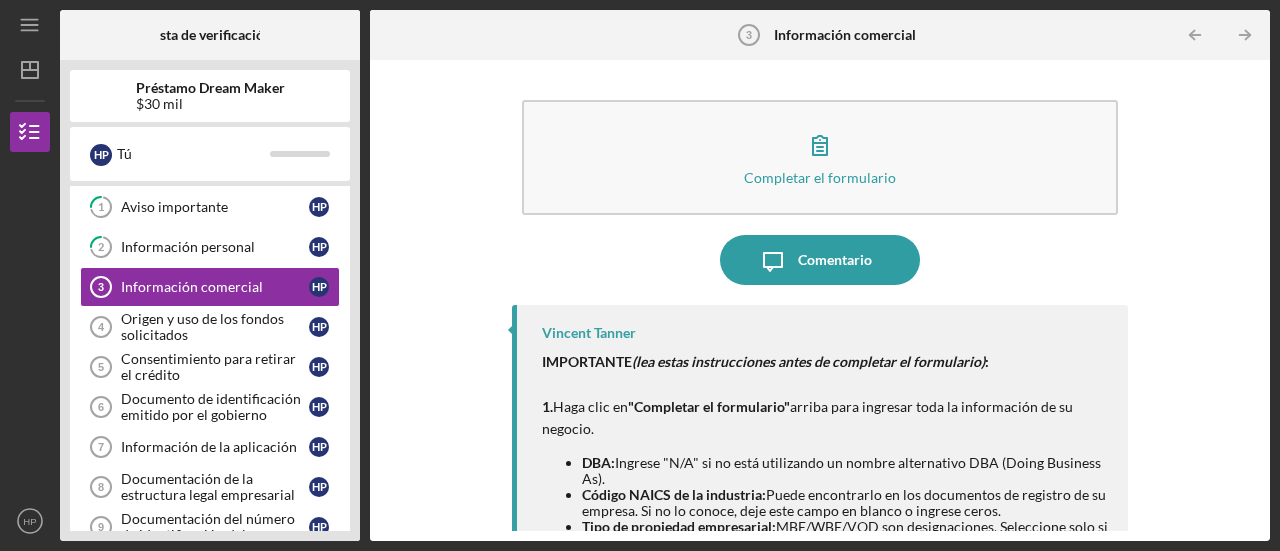 click on "Completar el formulario Forma Icon/Message Comentario Vincent Tanner
IMPORTANTE (lea estas instrucciones antes de completar el formulario) : 1. Haga clic en "Completar el formulario" arriba para ingresar toda la información de su negocio.
DBA: Ingrese "N/A" si no está utilizando un nombre alternativo DBA (Doing Business As).
Código NAICS de la industria: Puede encontrarlo en los documentos de registro de su empresa. Si no lo conoce, deje este campo en blanco o ingrese ceros.
Tipo de propiedad empresarial: MBE/WBE/VOD son designaciones. Seleccione solo si su empresa está debidamente registrada como tal. De lo contrario, seleccione Ninguna.
2. Una vez completado este formulario, haga clic en la flecha en la parte superior (junto a "Información comercial") para continuar." at bounding box center (820, 300) 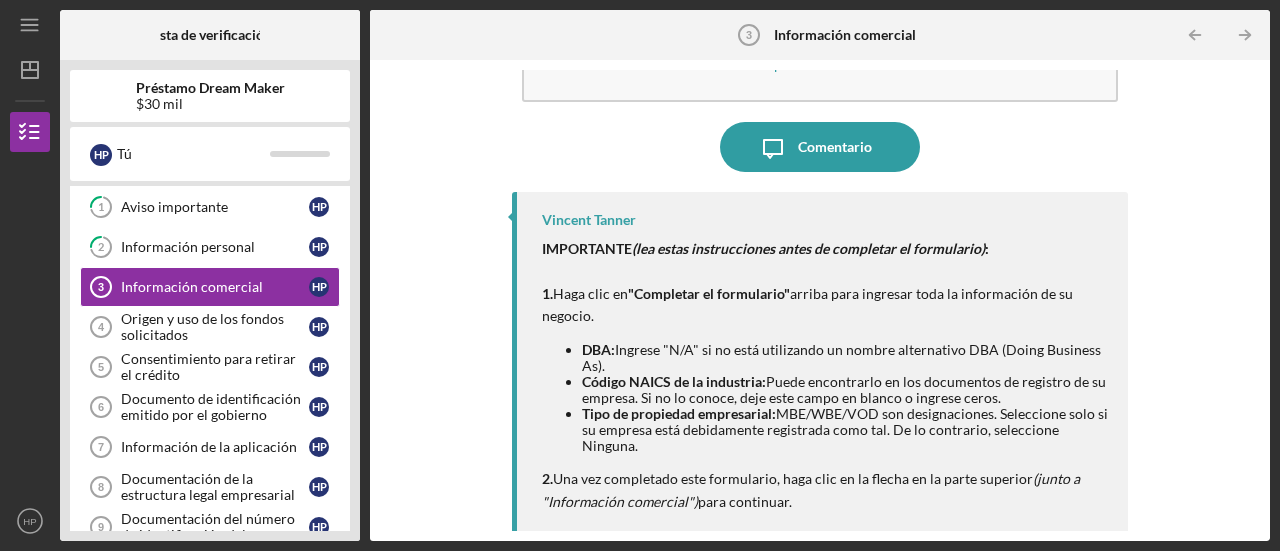 scroll, scrollTop: 114, scrollLeft: 0, axis: vertical 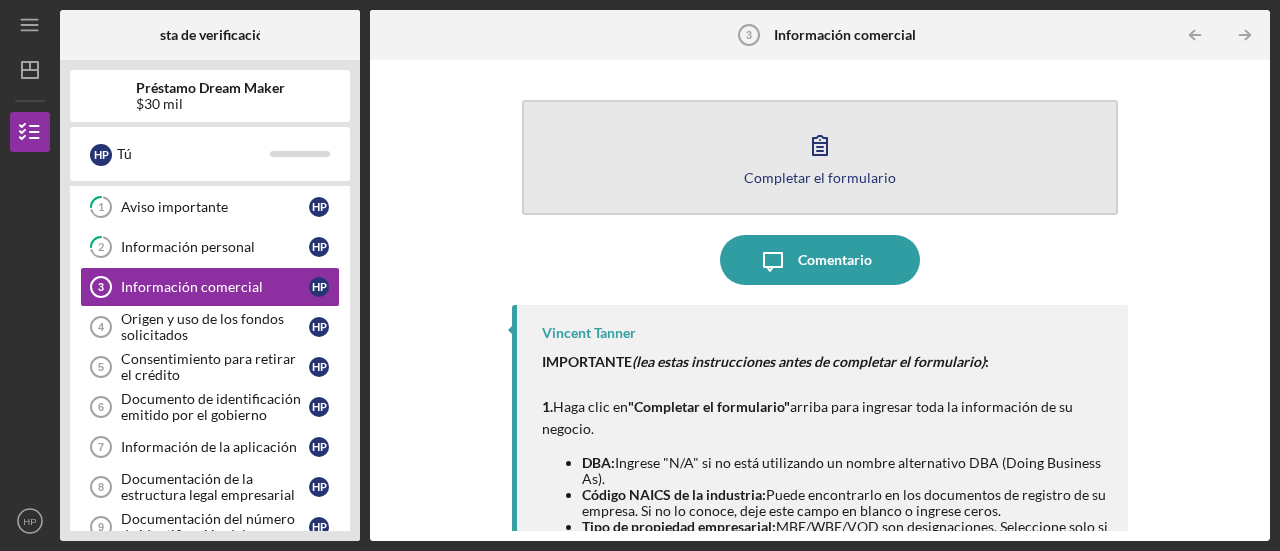 click 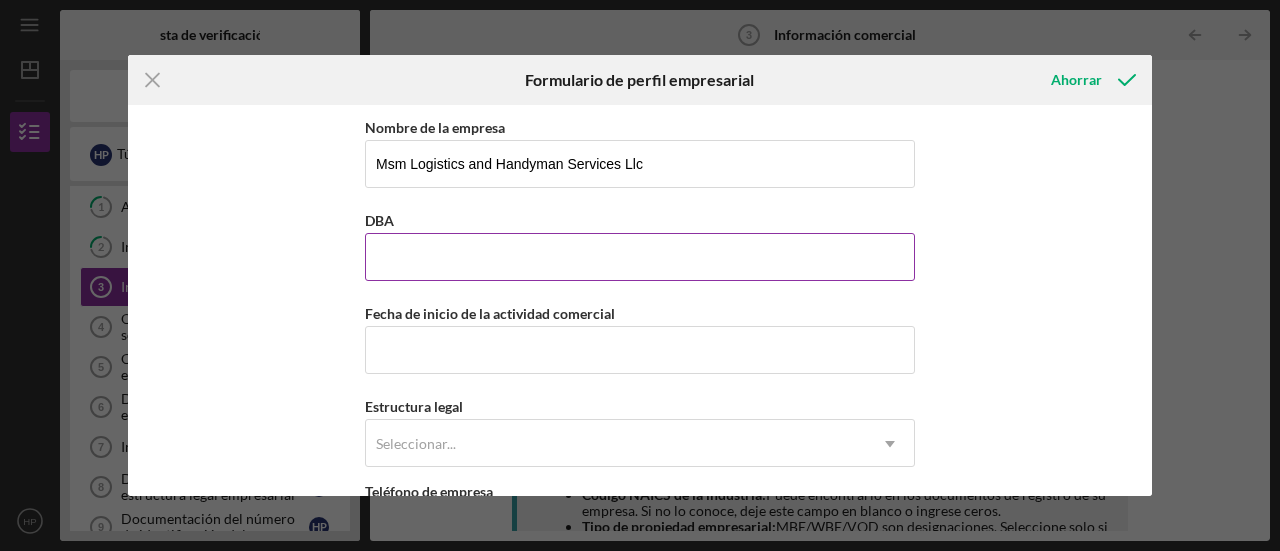 click on "DBA" at bounding box center (640, 257) 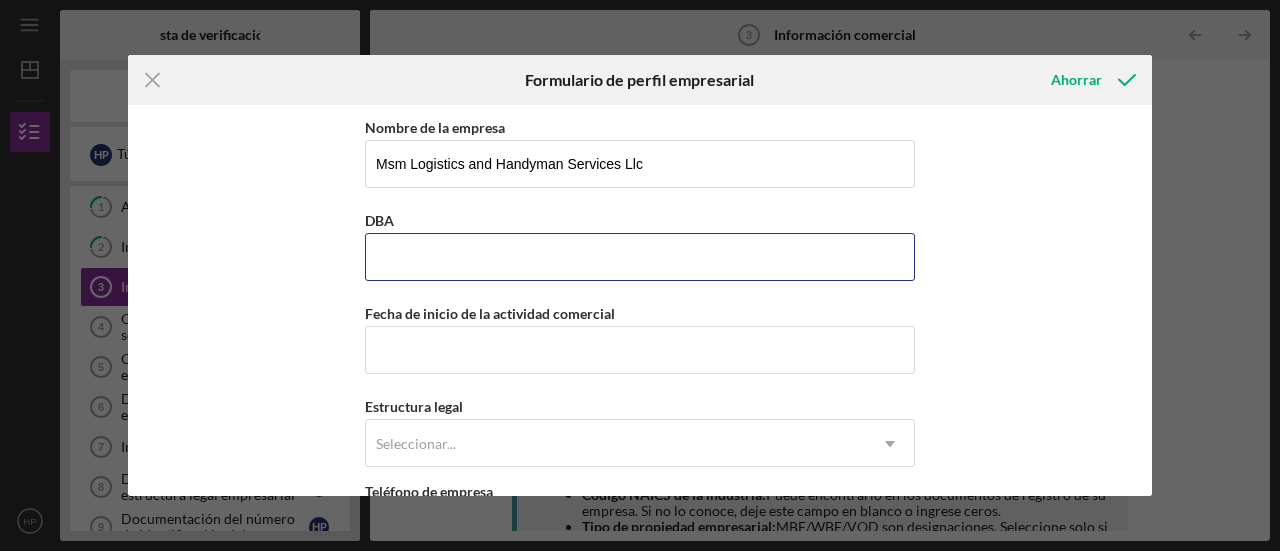 type on "Msm Logistics and Handyman Services Llc" 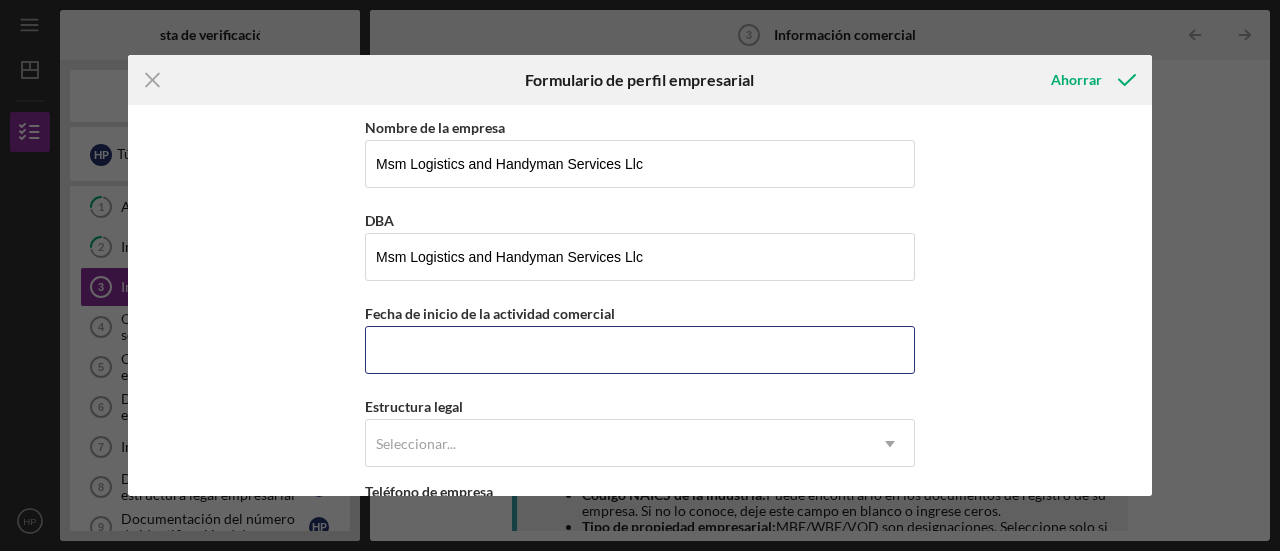 type 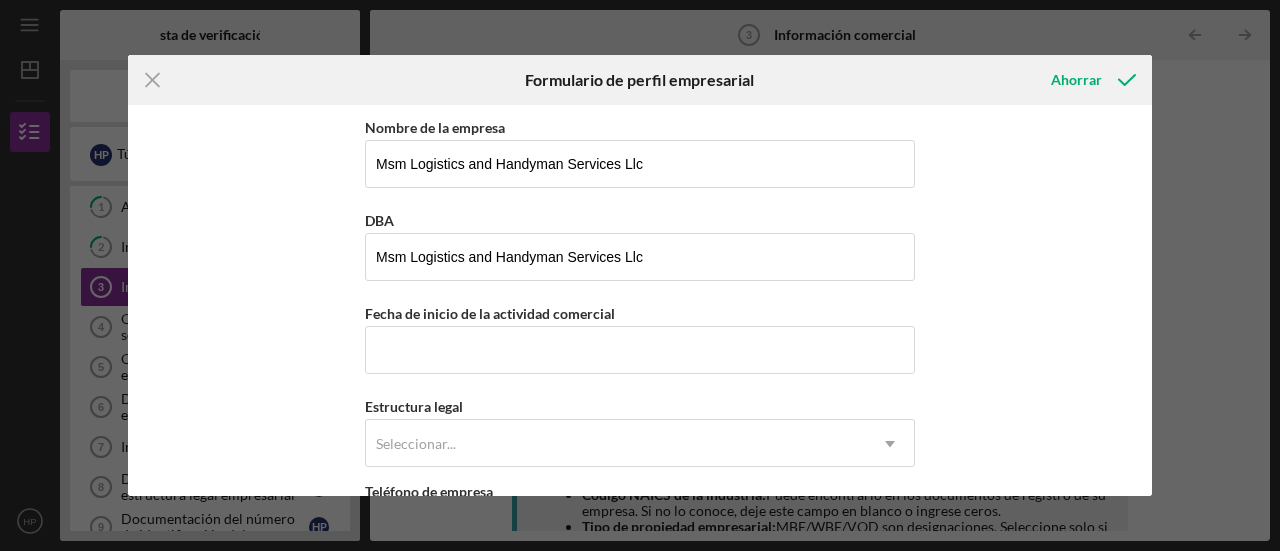 type on "[PHONE]" 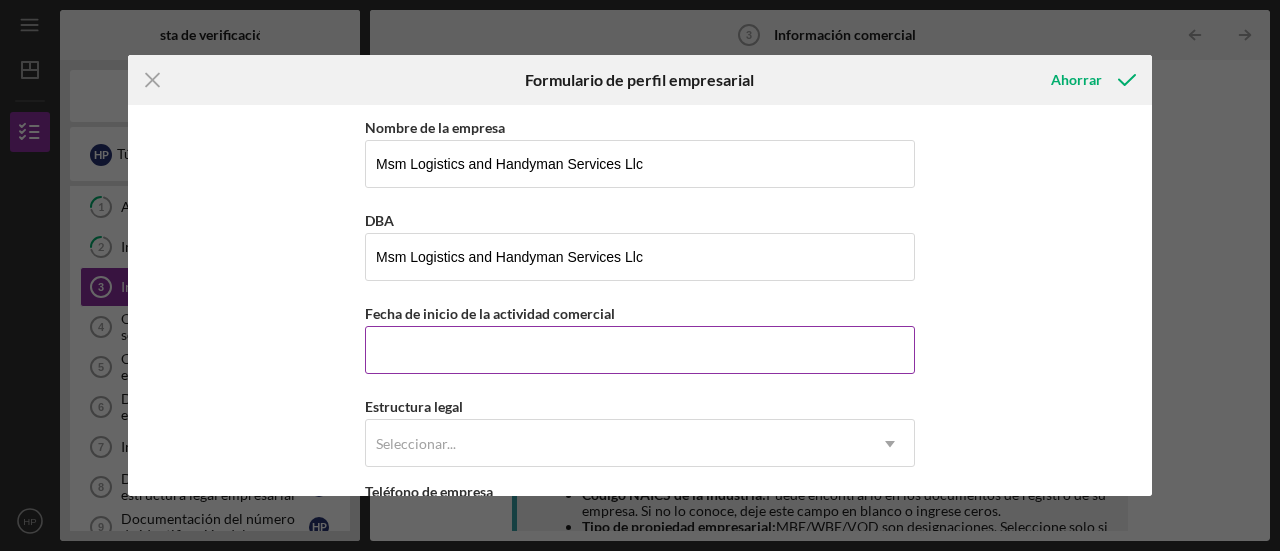 click on "Fecha de inicio de la actividad comercial" at bounding box center (640, 350) 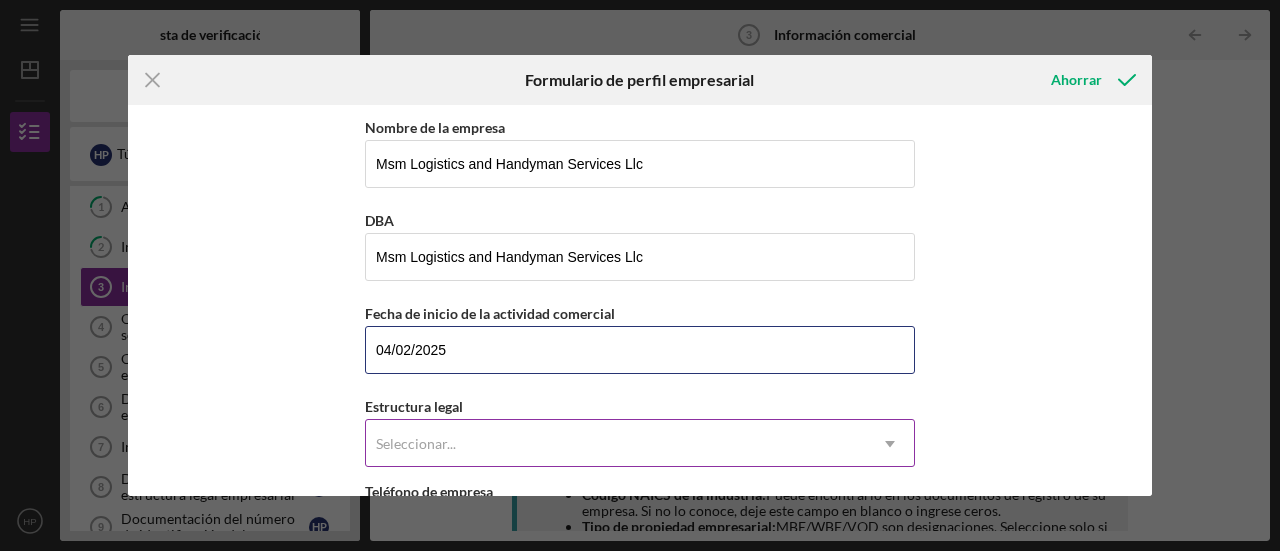 type on "04/02/2025" 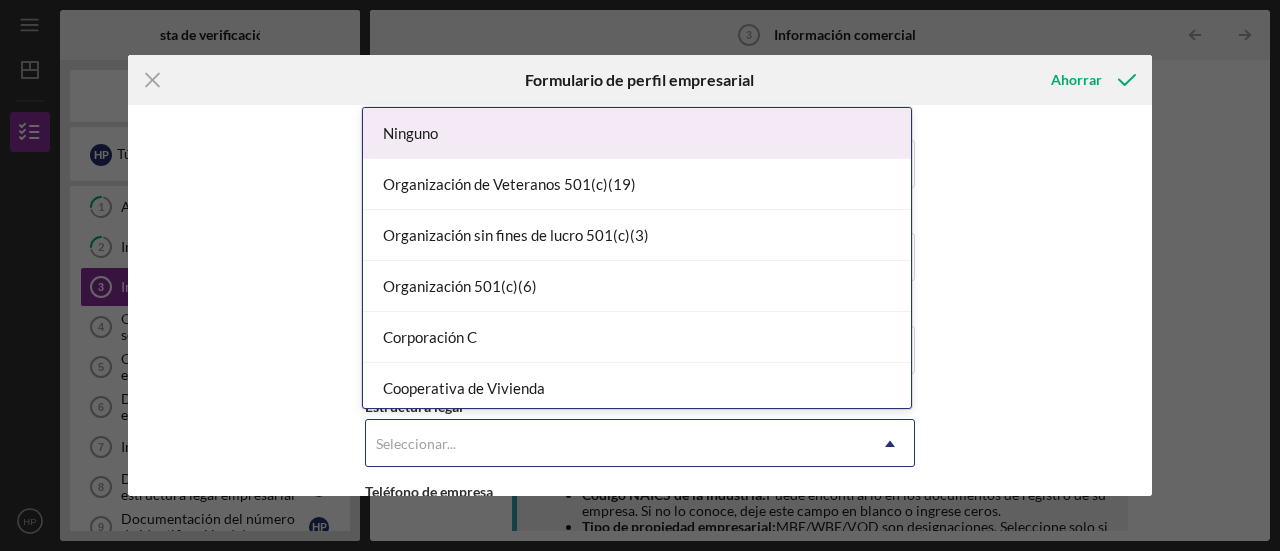 click on "Icon/Dropdown Arrow" 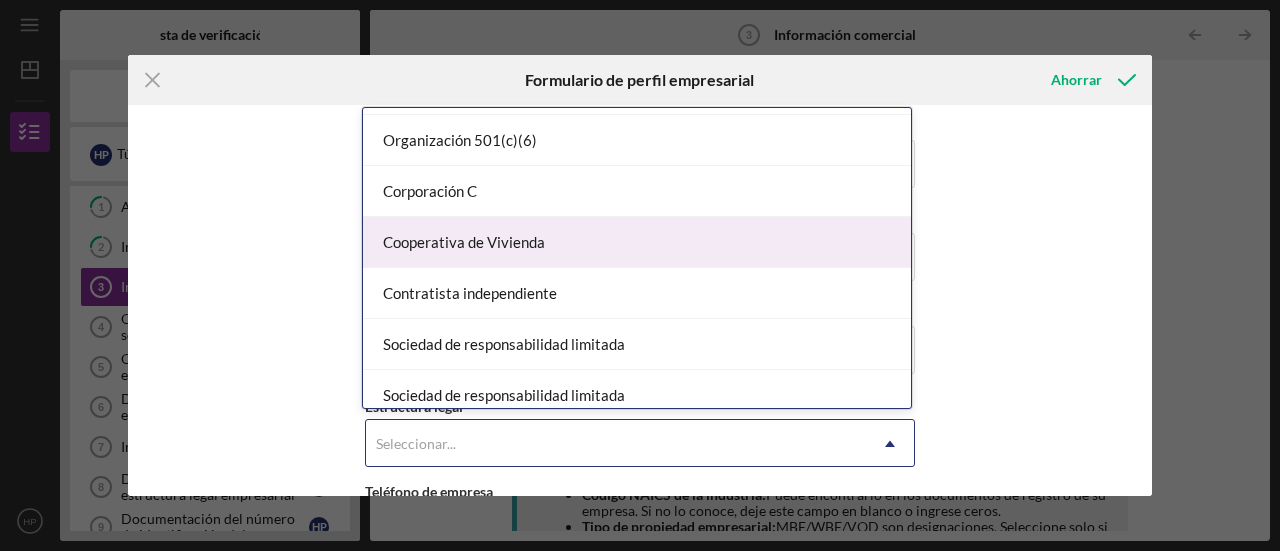scroll, scrollTop: 160, scrollLeft: 0, axis: vertical 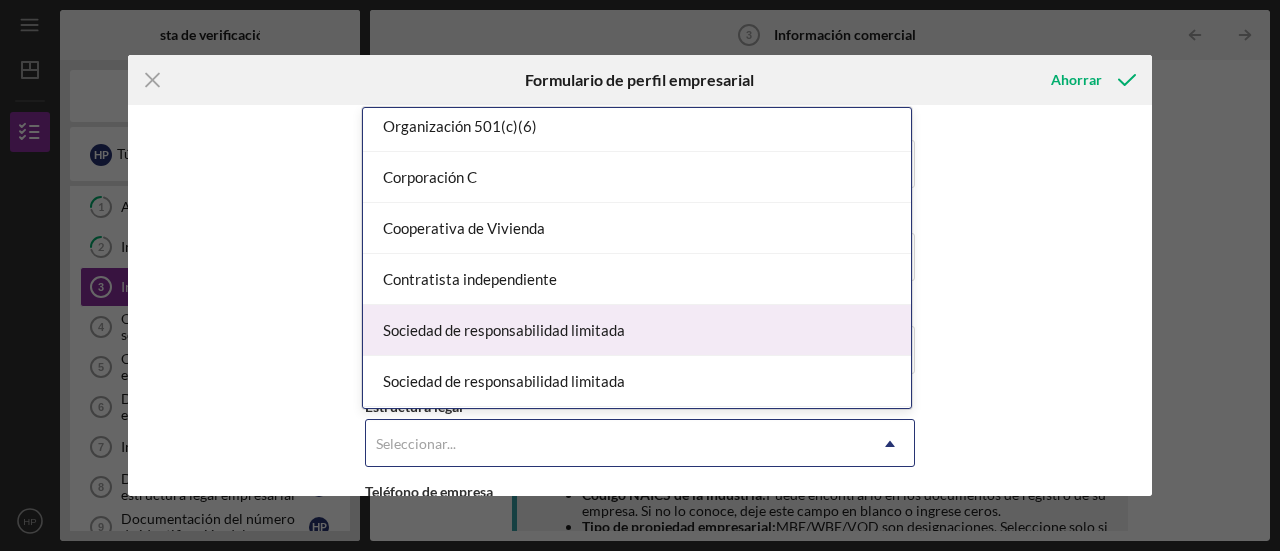 click on "Sociedad de responsabilidad limitada" at bounding box center [504, 330] 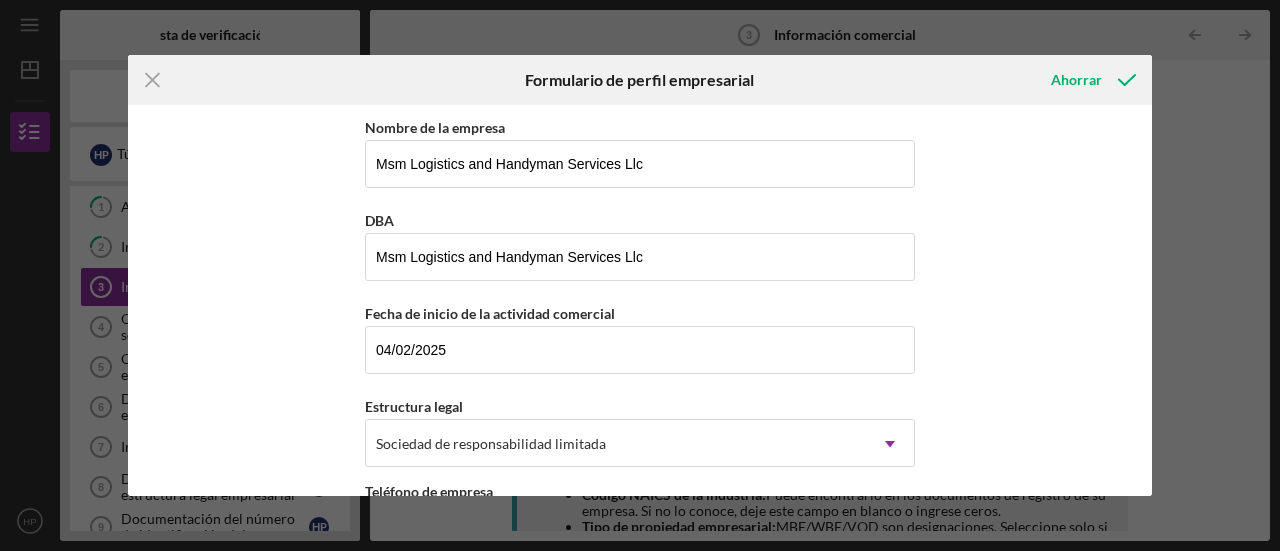 click on "Nombre de la empresa Msm Logistics and Handyman Services Llc DBA Msm Logistics and Handyman Services Llc Fecha de inicio de la actividad comercial 04/02/2025 Estructura legal Sociedad de responsabilidad limitada Icon/Dropdown Arrow Teléfono de empresa (848) 293-1955 Correo electrónico comercial msmlogisticshandymanllc@gmail.com Sitio web Industria Código NAICS de la industria Número de identificación del empleador Propiedad Tipo de propiedad empresarial Seleccionar... Icon/Dropdown Arrow ¿Es usted dueño del 100% del negocio? Sí No Dirección comercial 1601 Raritan Rd Ciudad clark Estado NJ Icon/Dropdown Arrow Cremallera 07066 Condado NJ ¿Su dirección postal es la misma que su dirección comercial? Sí No ¿Es usted propietario o arrendatario de su local comercial? Seleccionar... Icon/Dropdown Arrow Ingresos brutos anuales Número de empleados a tiempo completo Número de empleados a tiempo parcial" at bounding box center [640, 300] 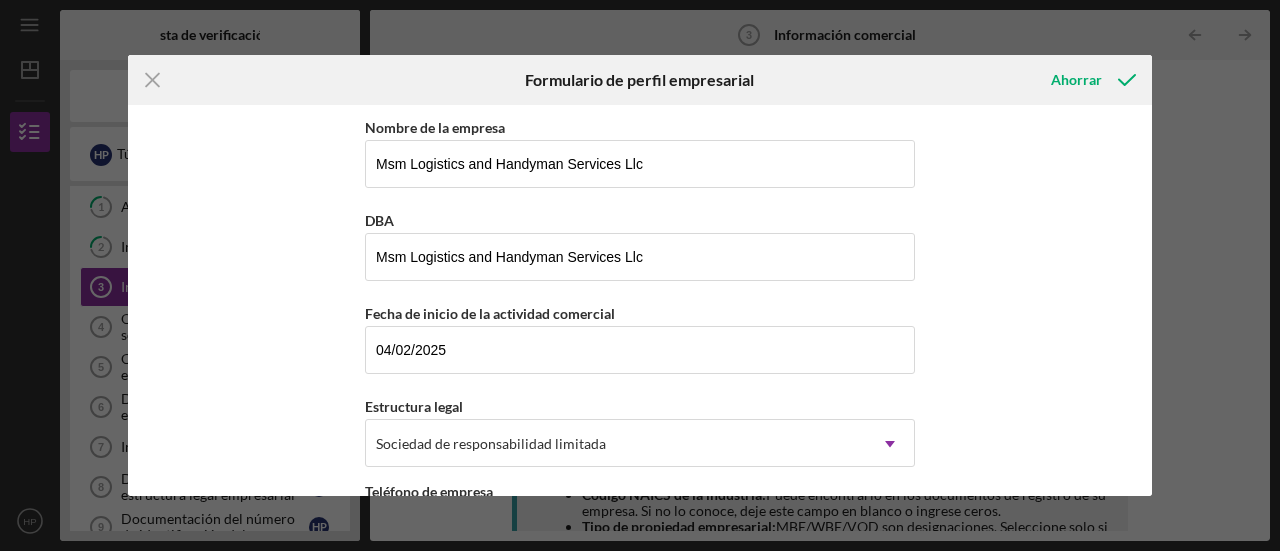 click on "Nombre de la empresa Msm Logistics and Handyman Services Llc DBA Msm Logistics and Handyman Services Llc Fecha de inicio de la actividad comercial 04/02/2025 Estructura legal Sociedad de responsabilidad limitada Icon/Dropdown Arrow Teléfono de empresa (848) 293-1955 Correo electrónico comercial msmlogisticshandymanllc@gmail.com Sitio web Industria Código NAICS de la industria Número de identificación del empleador Propiedad Tipo de propiedad empresarial Seleccionar... Icon/Dropdown Arrow ¿Es usted dueño del 100% del negocio? Sí No Dirección comercial 1601 Raritan Rd Ciudad clark Estado NJ Icon/Dropdown Arrow Cremallera 07066 Condado NJ ¿Su dirección postal es la misma que su dirección comercial? Sí No ¿Es usted propietario o arrendatario de su local comercial? Seleccionar... Icon/Dropdown Arrow Ingresos brutos anuales Número de empleados a tiempo completo Número de empleados a tiempo parcial" at bounding box center (640, 300) 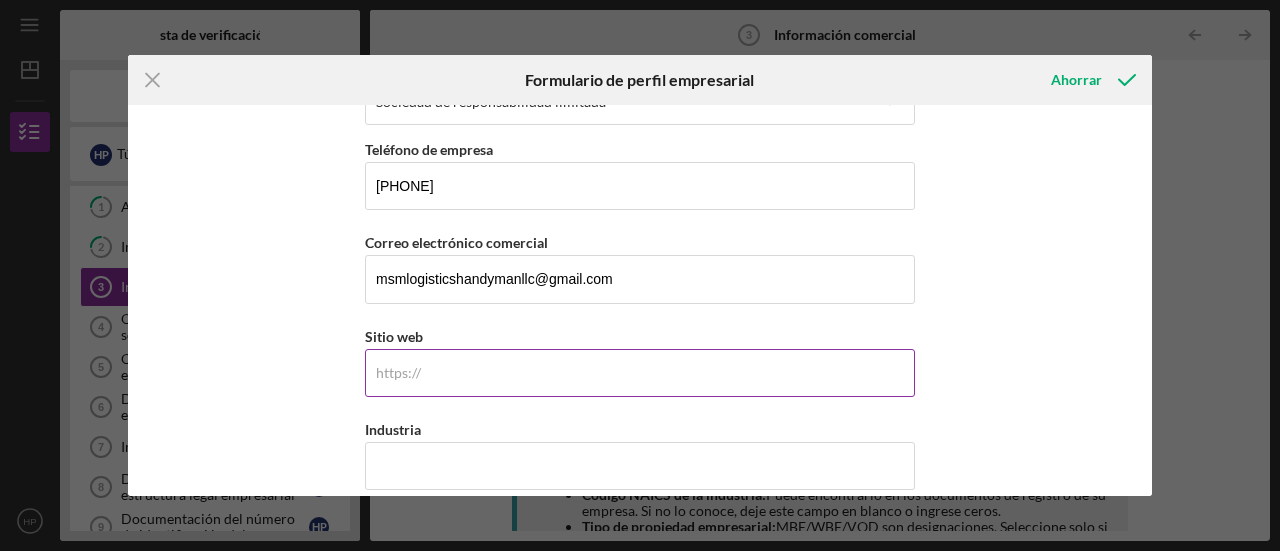 click on "Sitio web" at bounding box center (640, 373) 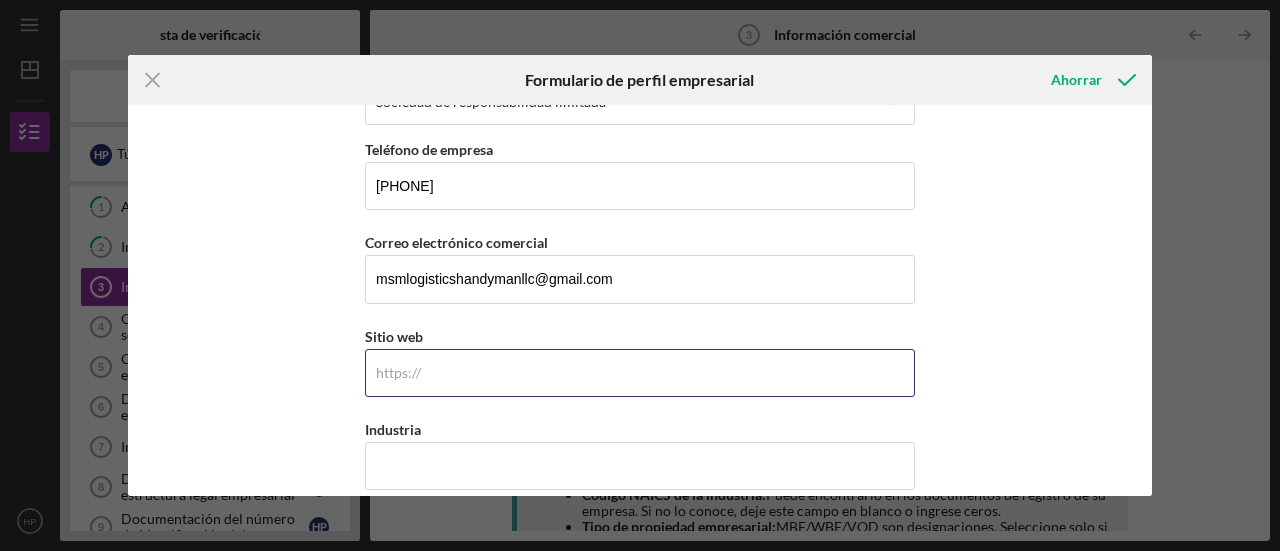 paste on "sites.google.com/view/msm-logistics-and-handyman/home" 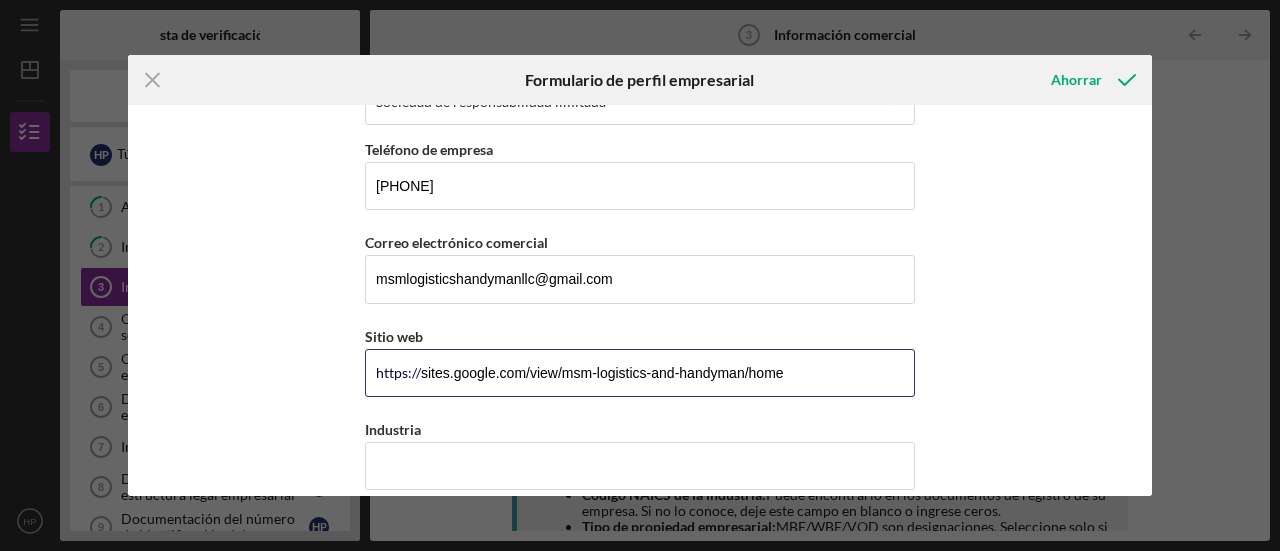 type on "sites.google.com/view/msm-logistics-and-handyman/home" 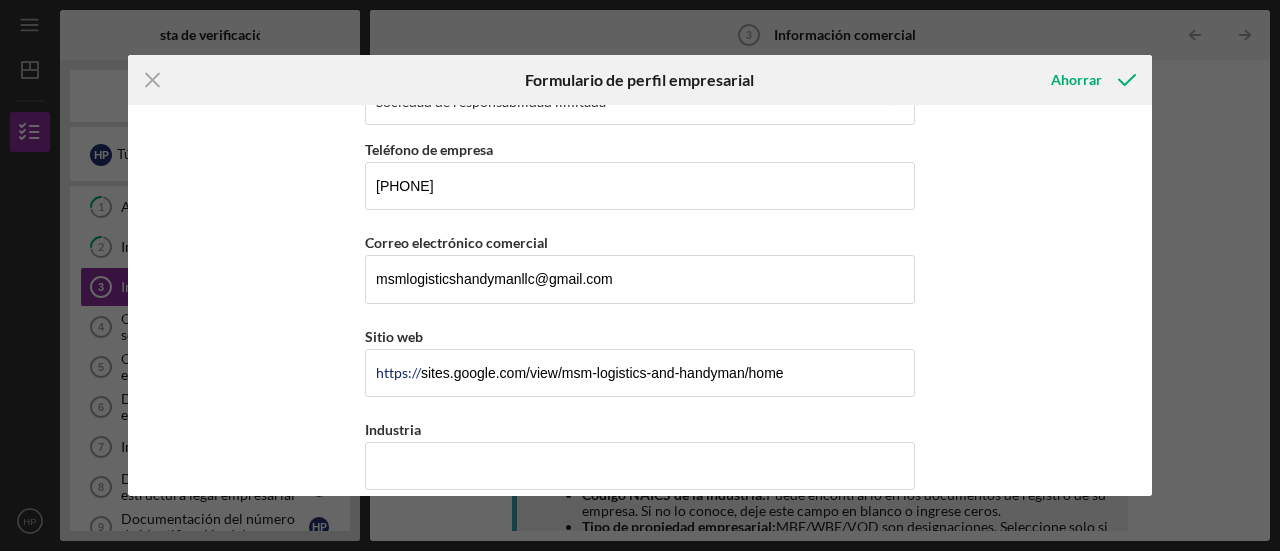 scroll, scrollTop: 684, scrollLeft: 0, axis: vertical 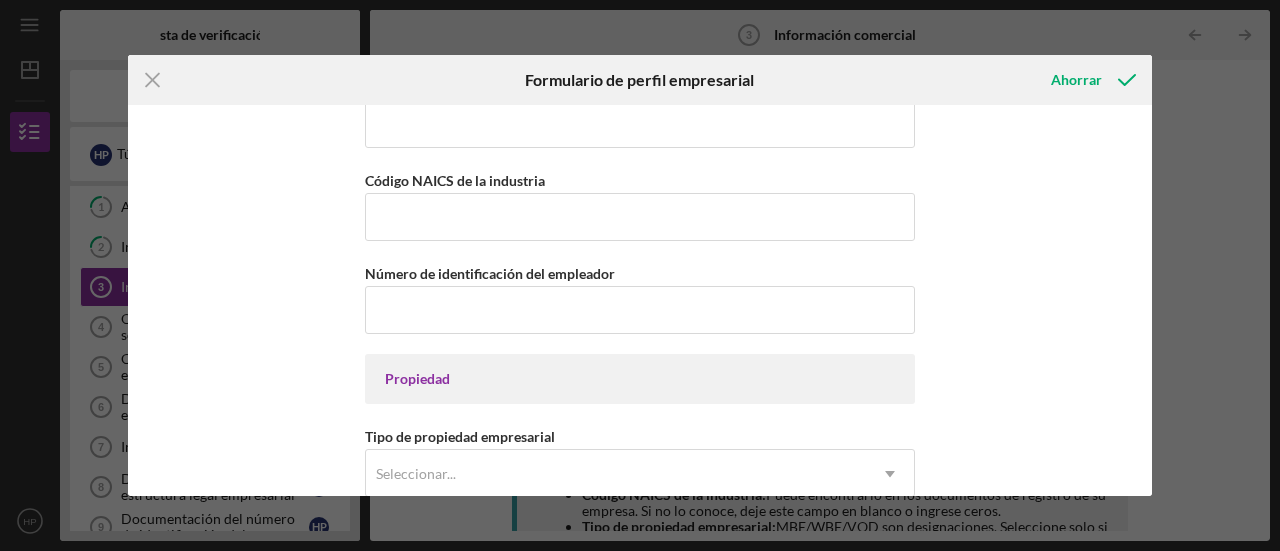 click on "Nombre de la empresa Msm Logistics and Handyman Services Llc DBA Msm Logistics and Handyman Services Llc Fecha de inicio de la actividad comercial 04/02/2025 Estructura legal Sociedad de responsabilidad limitada Icon/Dropdown Arrow Teléfono de empresa [PHONE] Correo electrónico comercial msmlogisticshandymanllc@gmail.com https:// Sitio web sites.google.com/view/msm-logistics-and-handyman/home Industria Código NAICS de la industria Número de identificación del empleador Propiedad Tipo de propiedad empresarial Seleccionar... Icon/Dropdown Arrow ¿Es usted dueño del 100% del negocio? Sí No Dirección comercial 1601 Raritan Rd Ciudad clark Estado NJ Icon/Dropdown Arrow Cremallera 07066 Condado NJ ¿Su dirección postal es la misma que su dirección comercial? Sí No ¿Es usted propietario o arrendatario de su local comercial? Seleccionar... Icon/Dropdown Arrow Ingresos brutos anuales Número de empleados a tiempo completo Número de empleados a tiempo parcial" at bounding box center (640, 300) 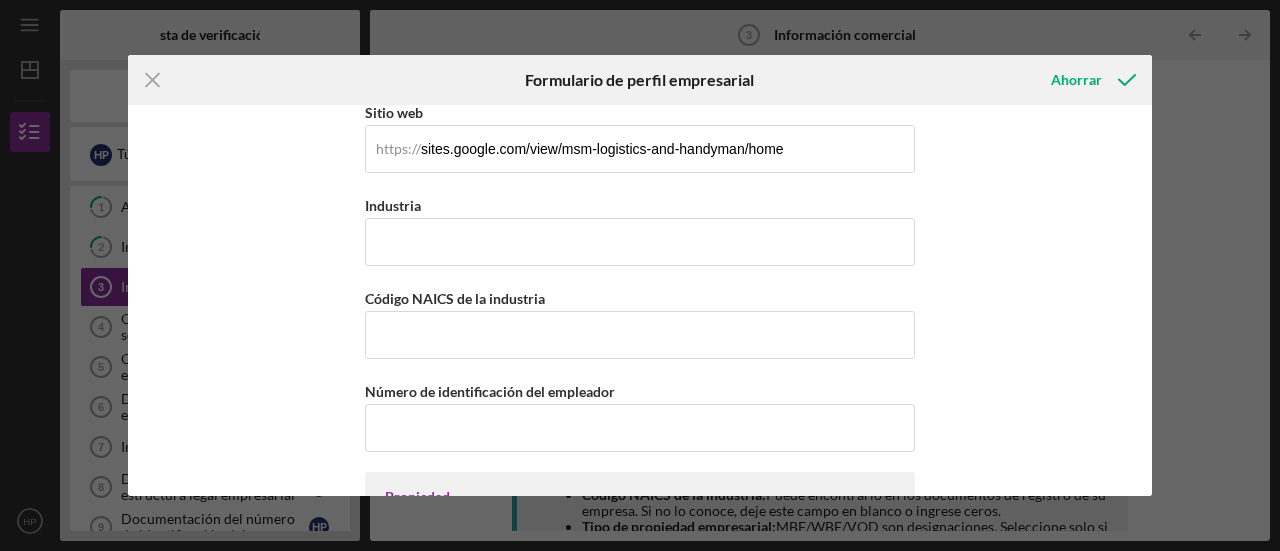 scroll, scrollTop: 528, scrollLeft: 0, axis: vertical 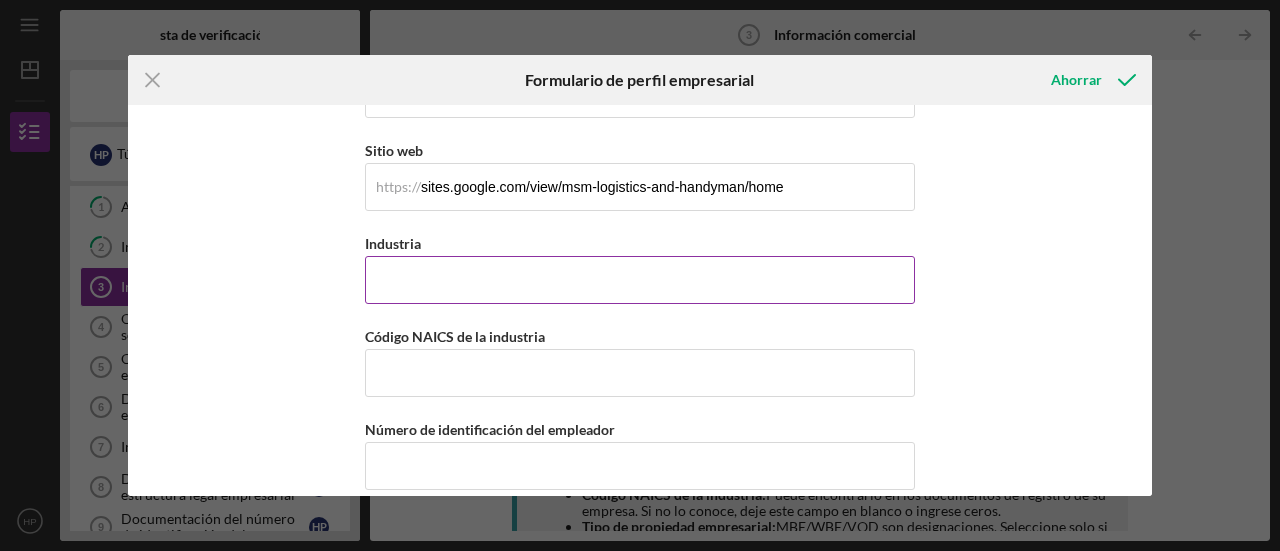 click on "Industria" at bounding box center [640, 280] 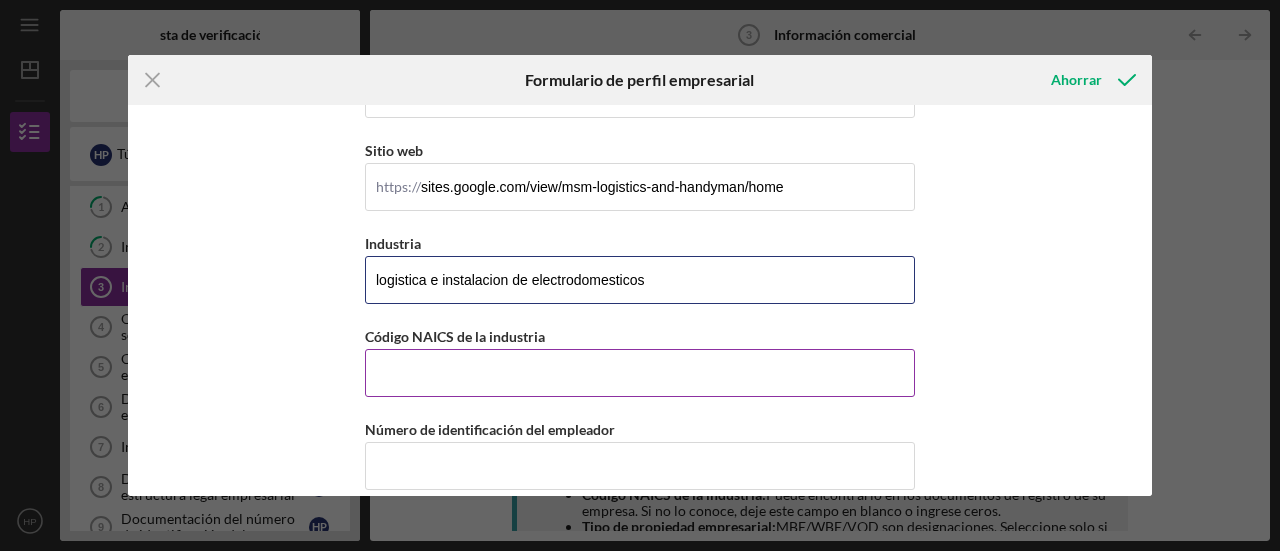 type on "logistica e instalacion de electrodomesticos" 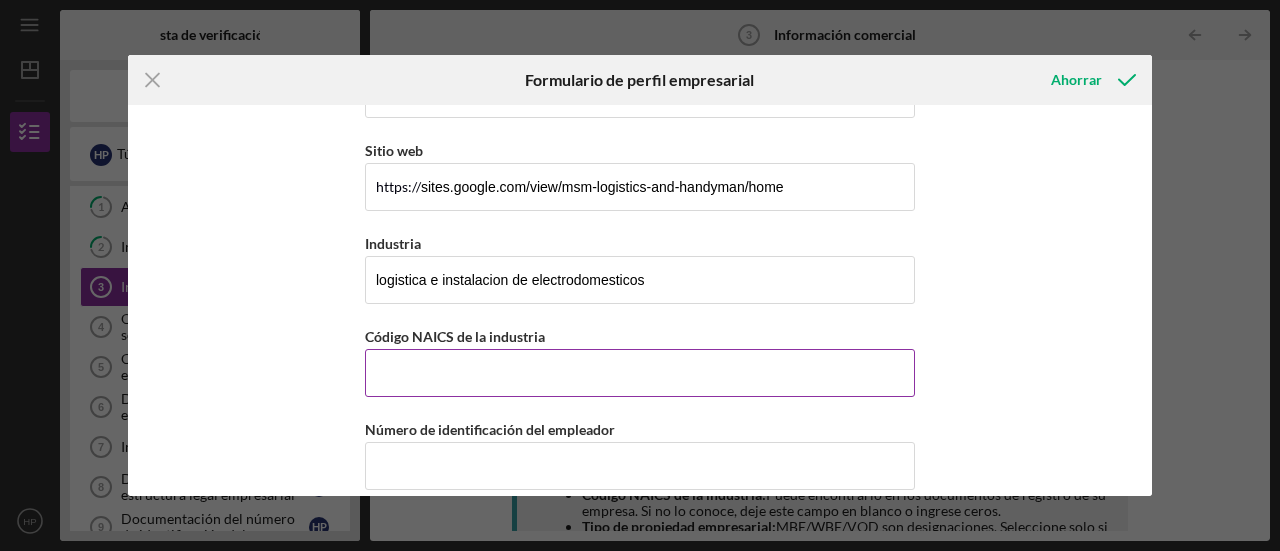 click on "Código NAICS de la industria" at bounding box center [640, 373] 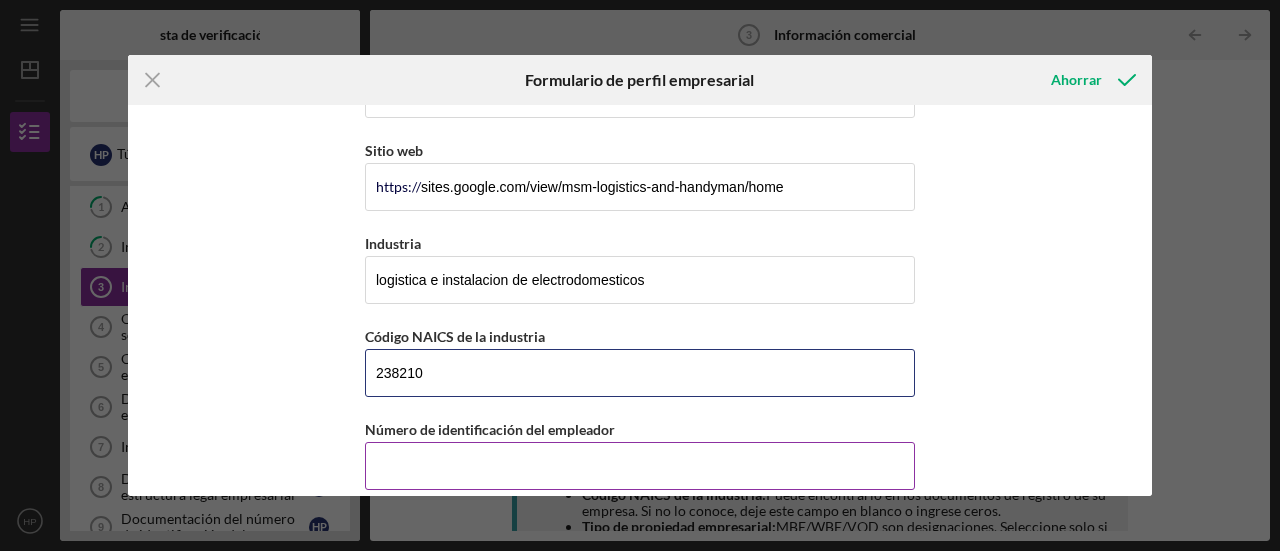type on "238210" 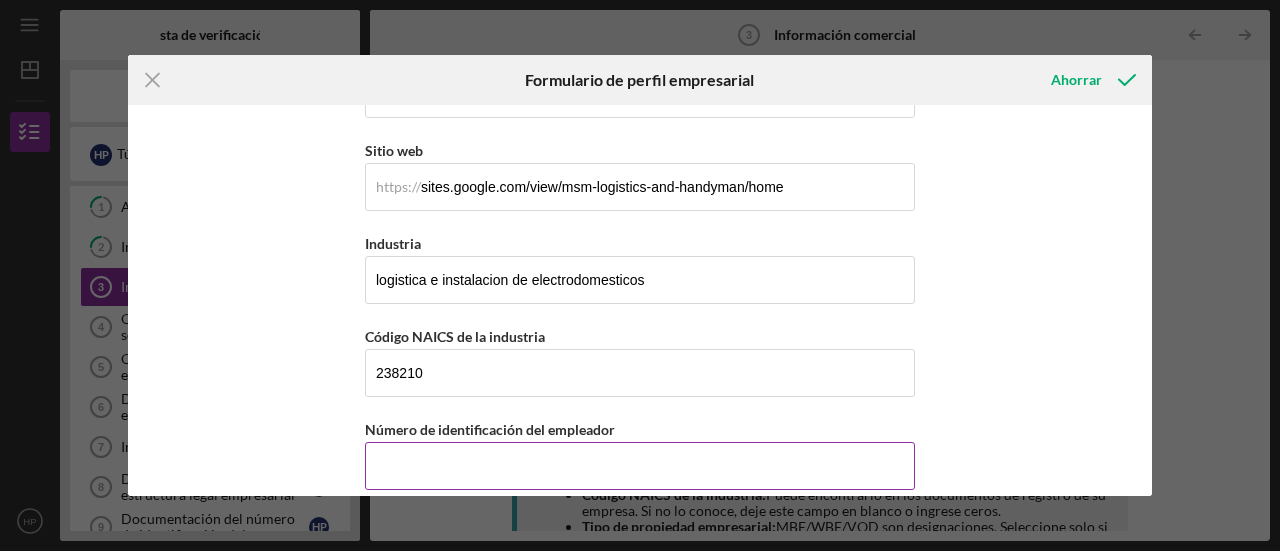 click on "Número de identificación del empleador" at bounding box center [640, 466] 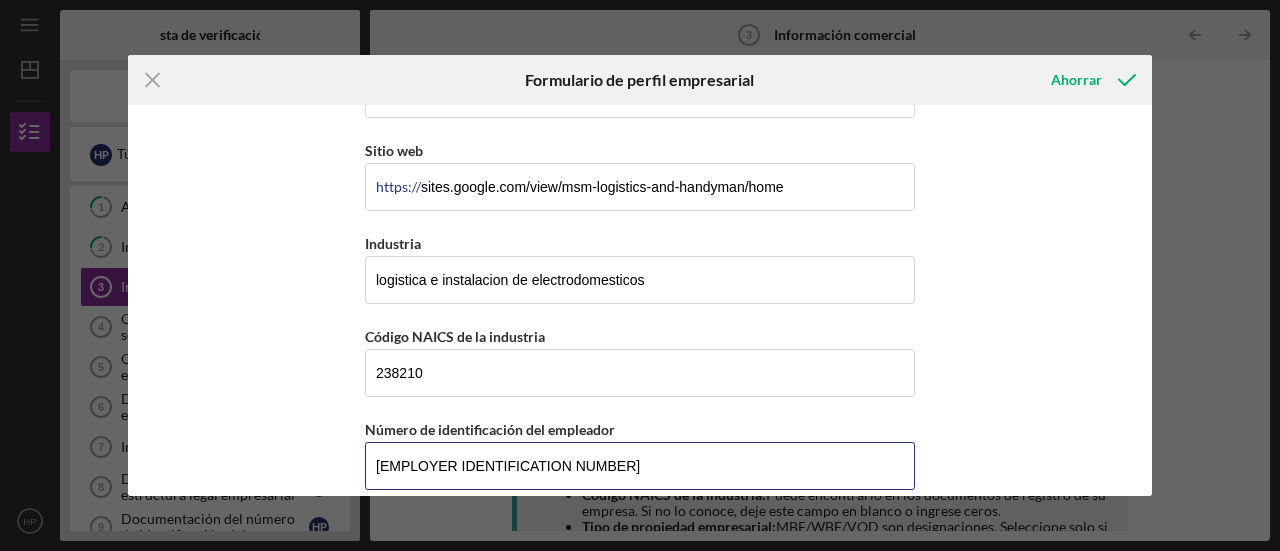 type on "[EMPLOYER IDENTIFICATION NUMBER]" 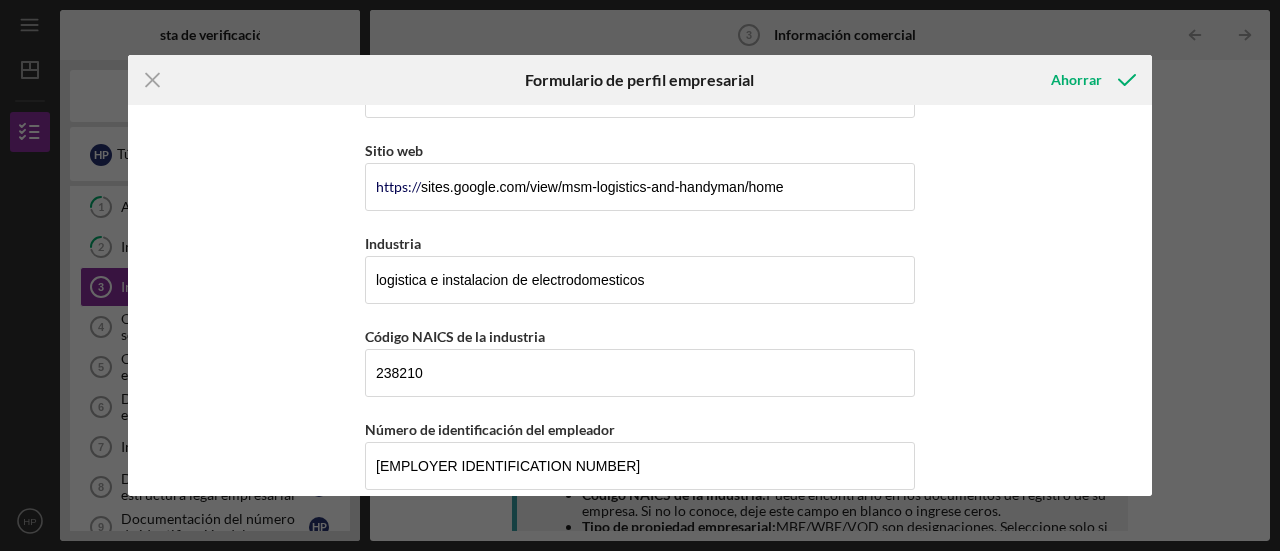 scroll, scrollTop: 870, scrollLeft: 0, axis: vertical 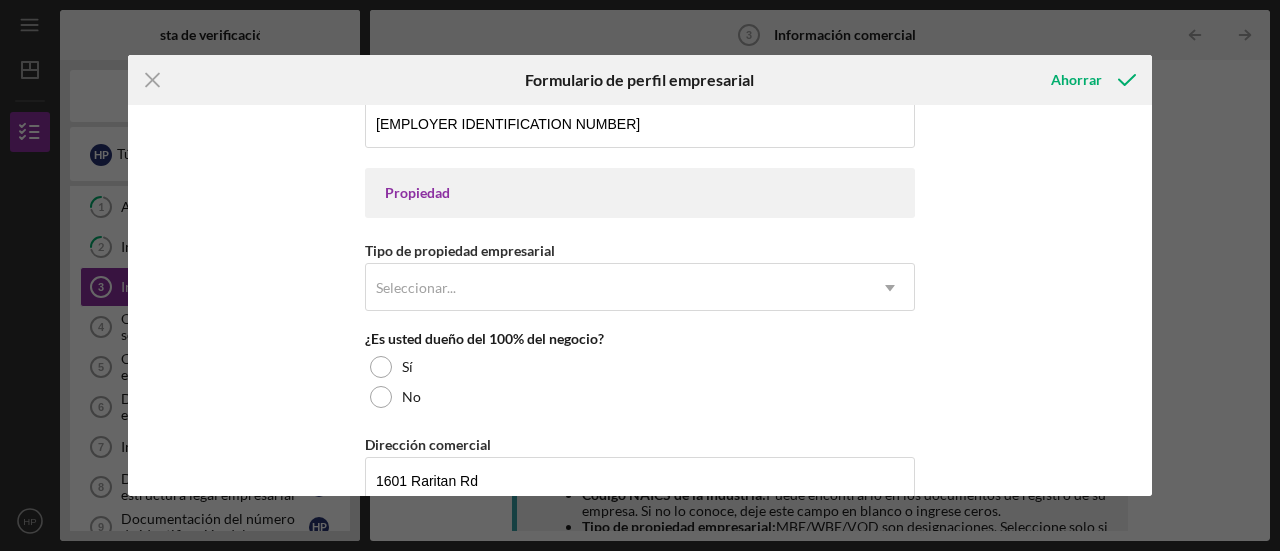 drag, startPoint x: 1122, startPoint y: 297, endPoint x: 1155, endPoint y: 297, distance: 33 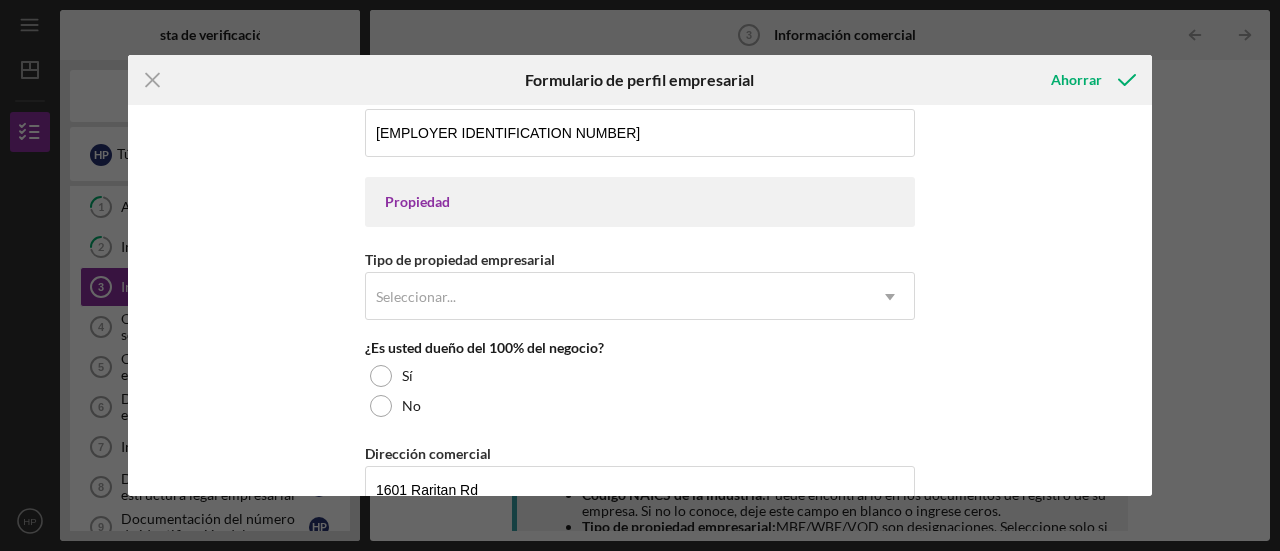 scroll, scrollTop: 886, scrollLeft: 0, axis: vertical 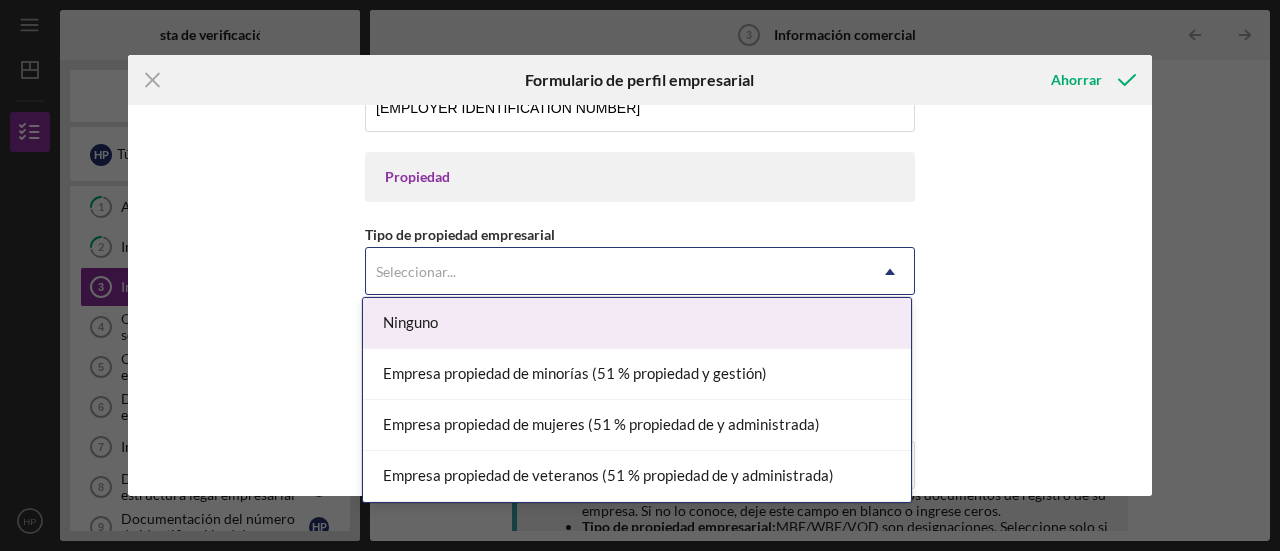 click on "Icon/Dropdown Arrow" 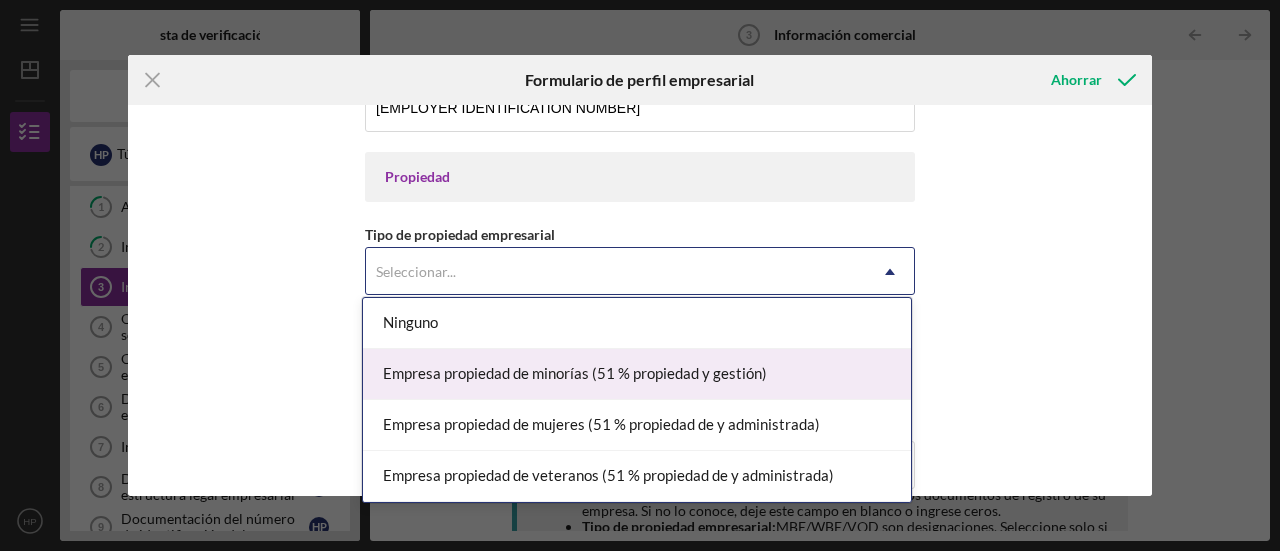 click on "Empresa propiedad de minorías (51 % propiedad y gestión)" at bounding box center [575, 373] 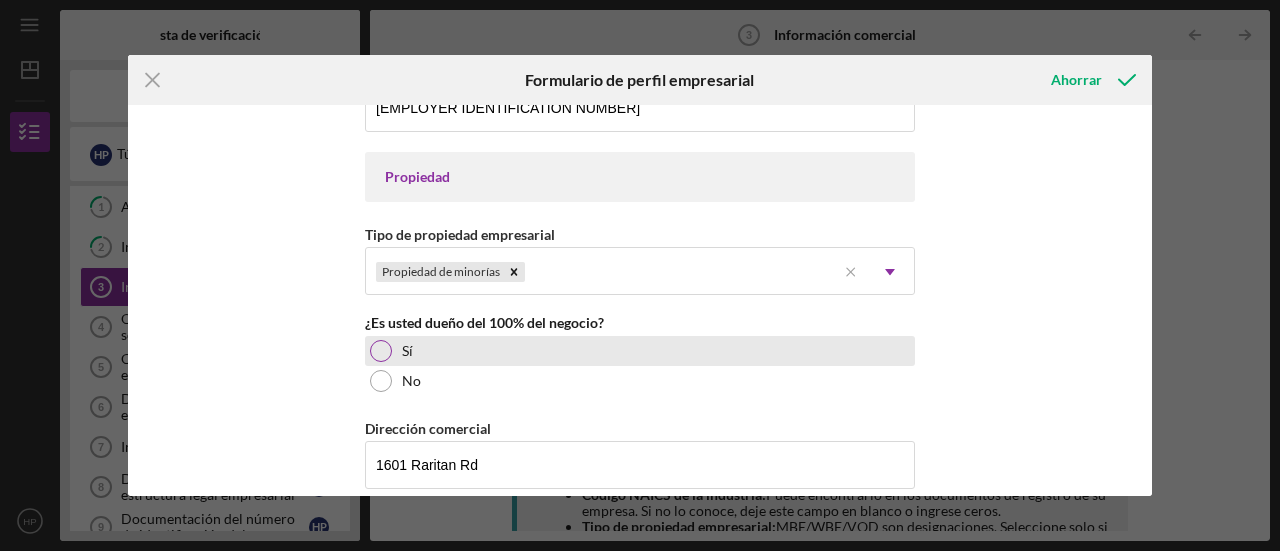 click at bounding box center (381, 351) 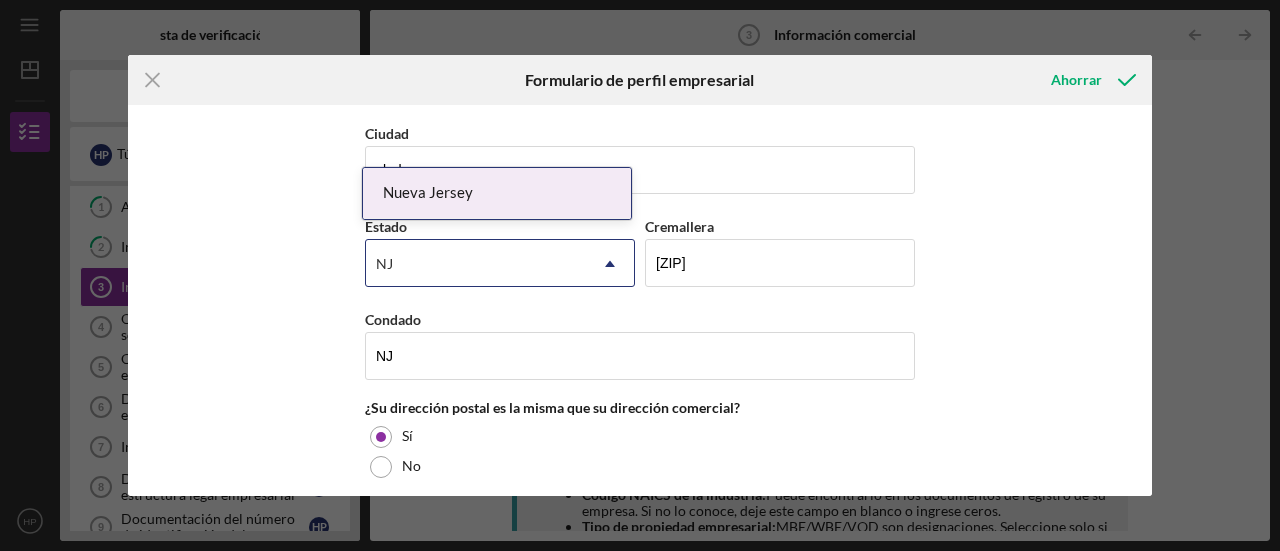 scroll, scrollTop: 1278, scrollLeft: 0, axis: vertical 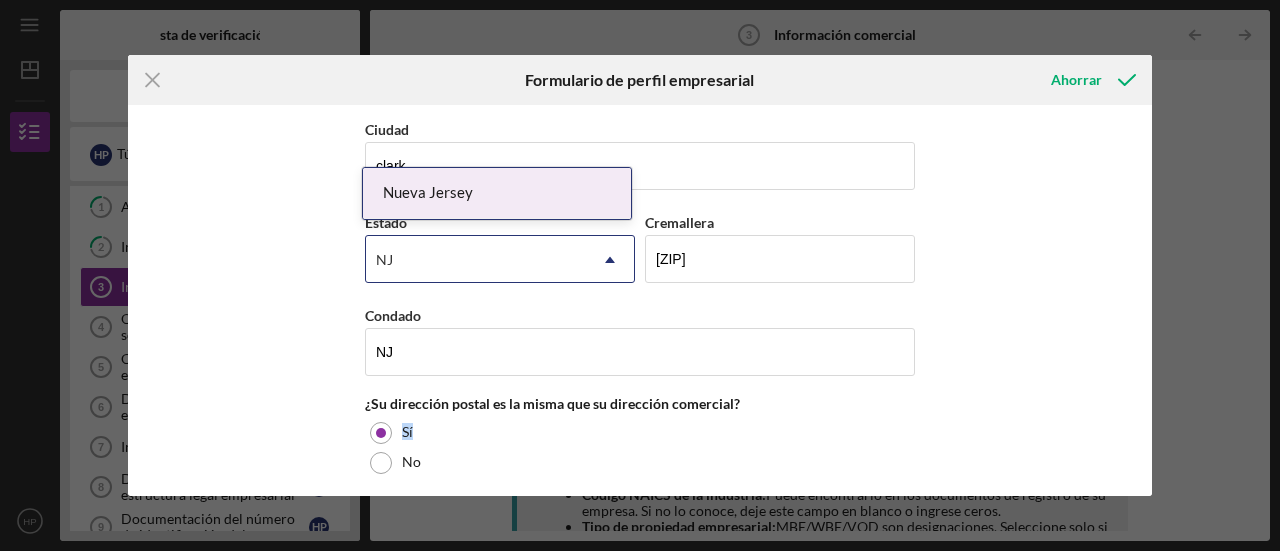 drag, startPoint x: 1144, startPoint y: 394, endPoint x: 1150, endPoint y: 430, distance: 36.496574 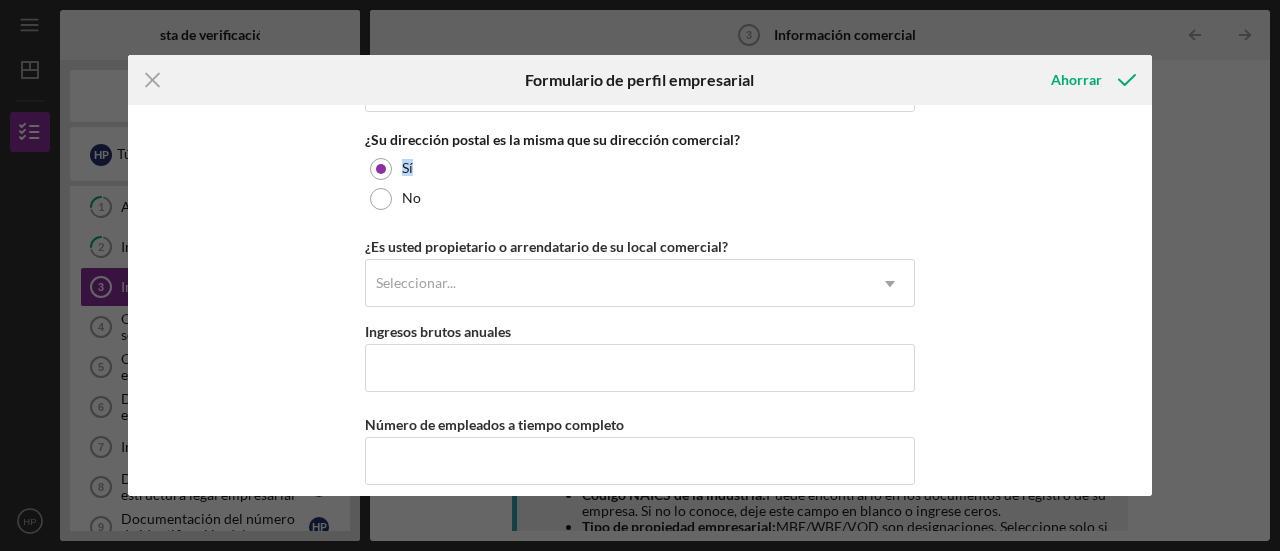 scroll, scrollTop: 1573, scrollLeft: 0, axis: vertical 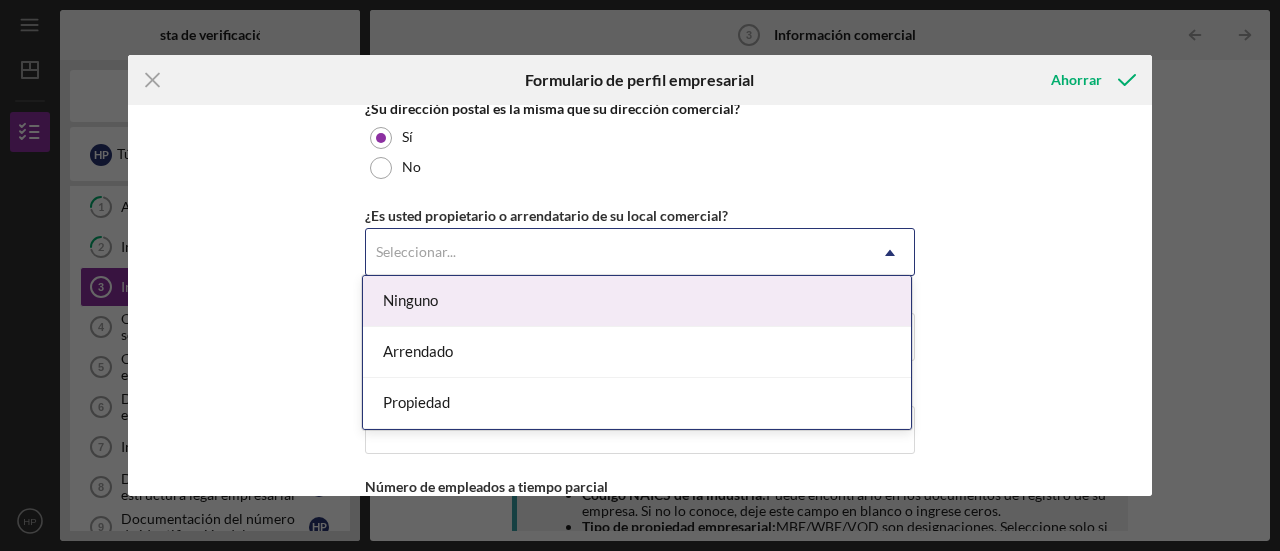 click 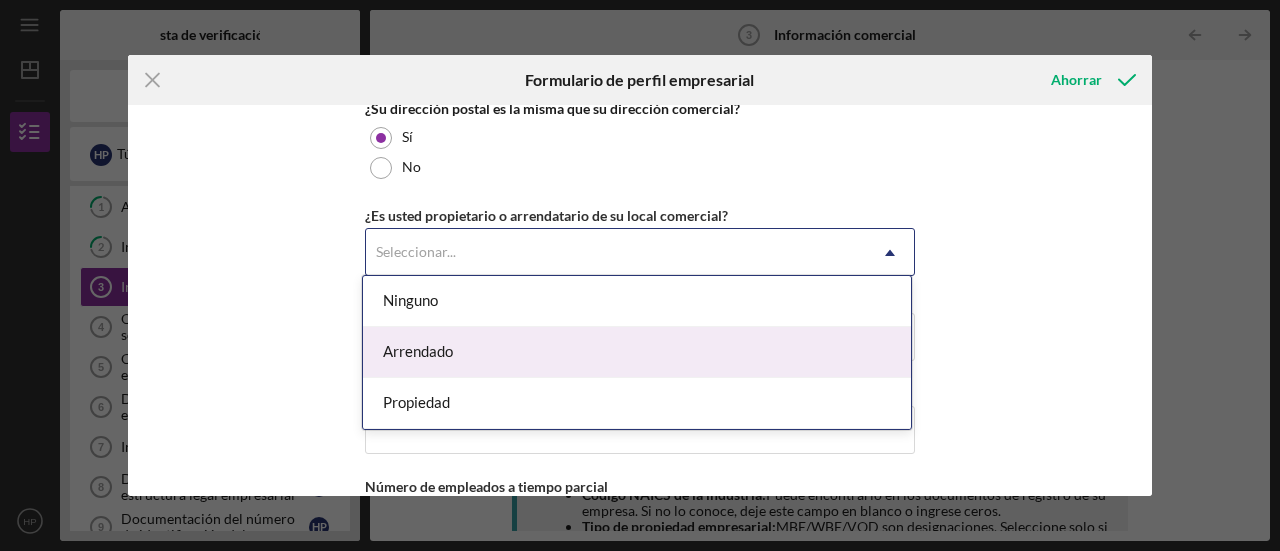 click on "Arrendado" at bounding box center [637, 352] 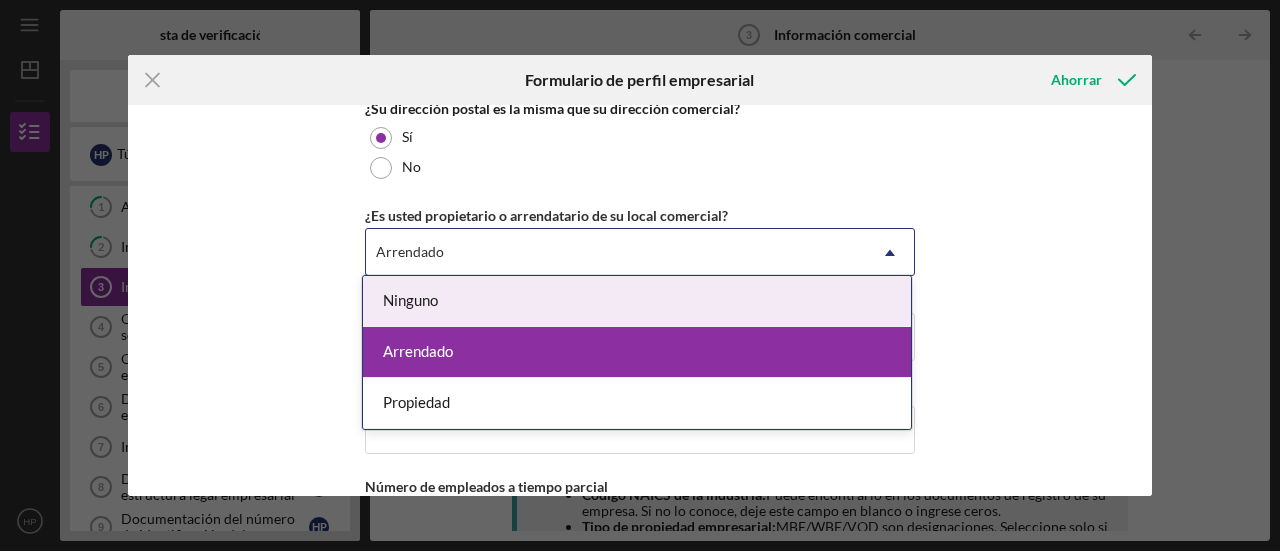 click on "Icon/Dropdown Arrow" 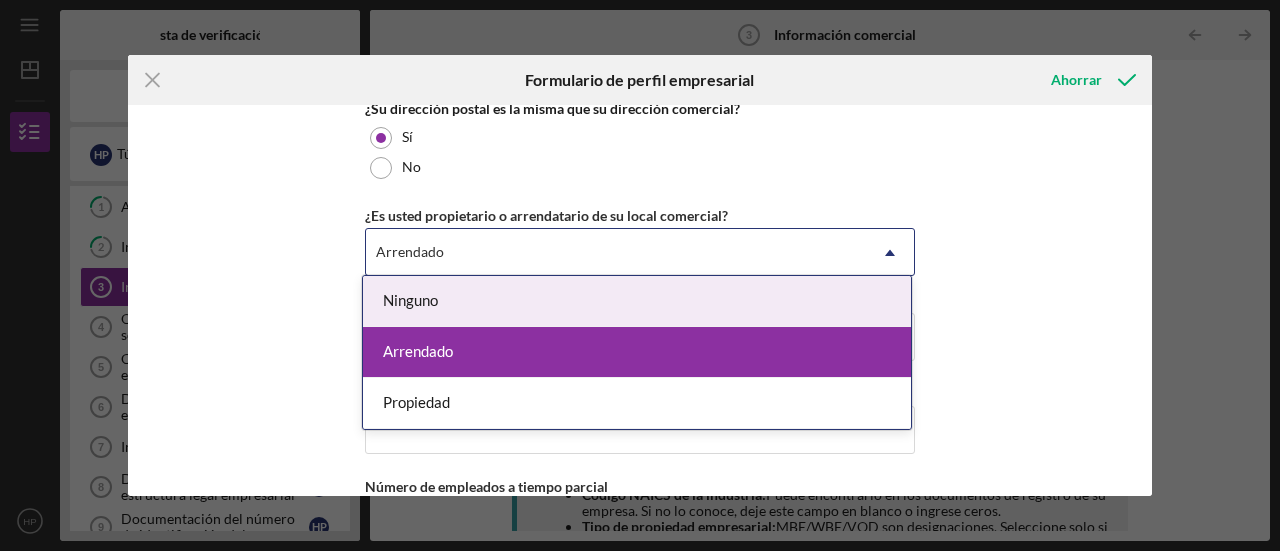 click on "Ninguno" at bounding box center (637, 301) 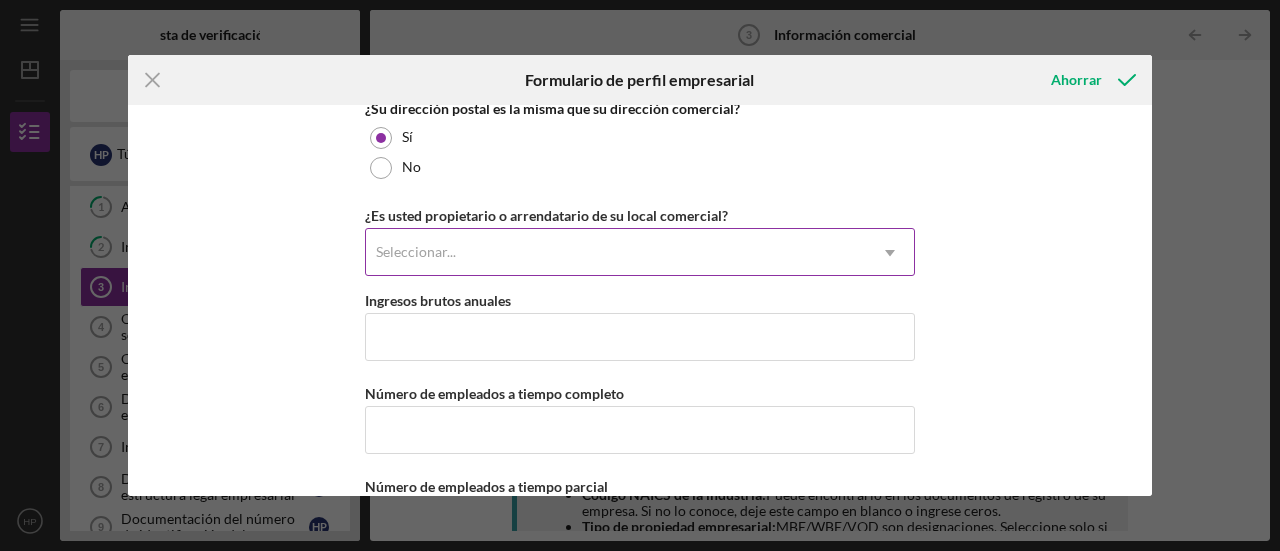 click on "Icon/Dropdown Arrow" 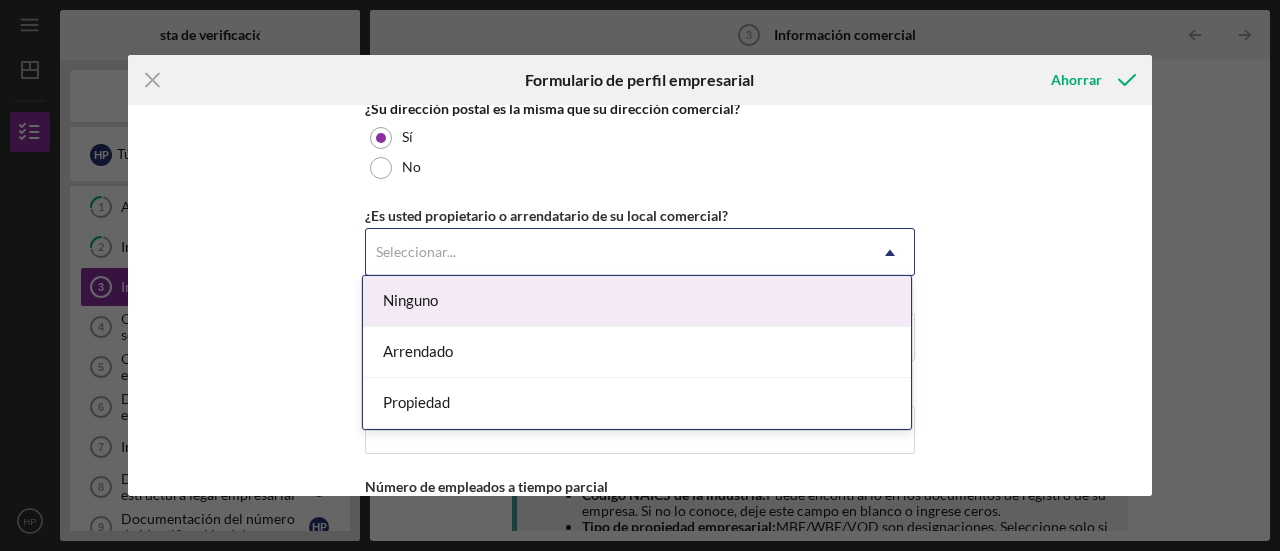 click on "Ninguno" at bounding box center [637, 301] 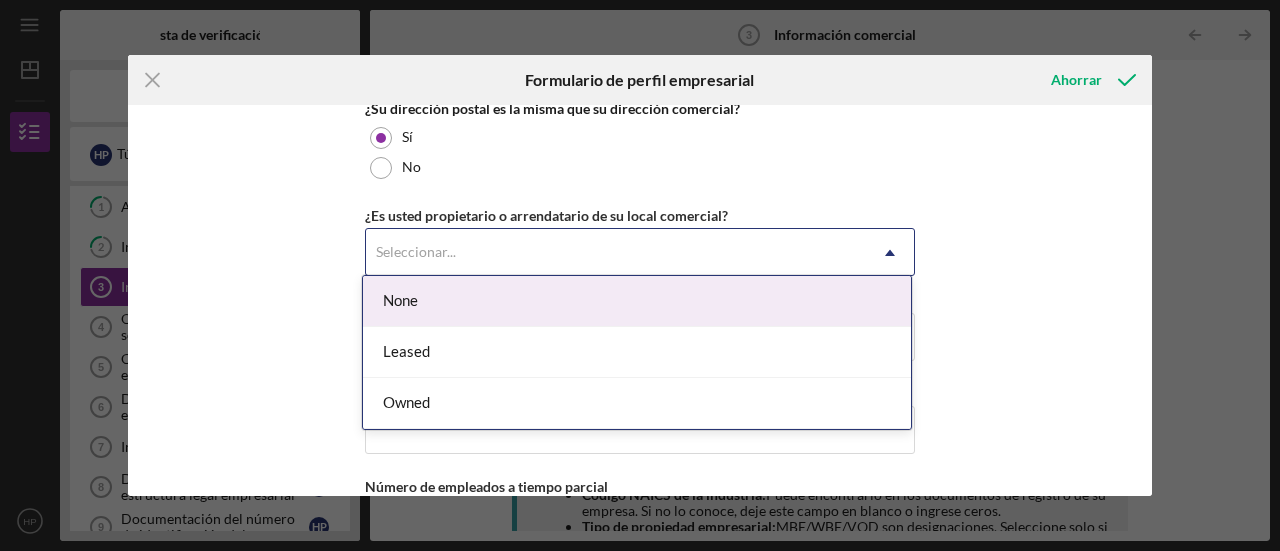 click on "Icon/Dropdown Arrow" 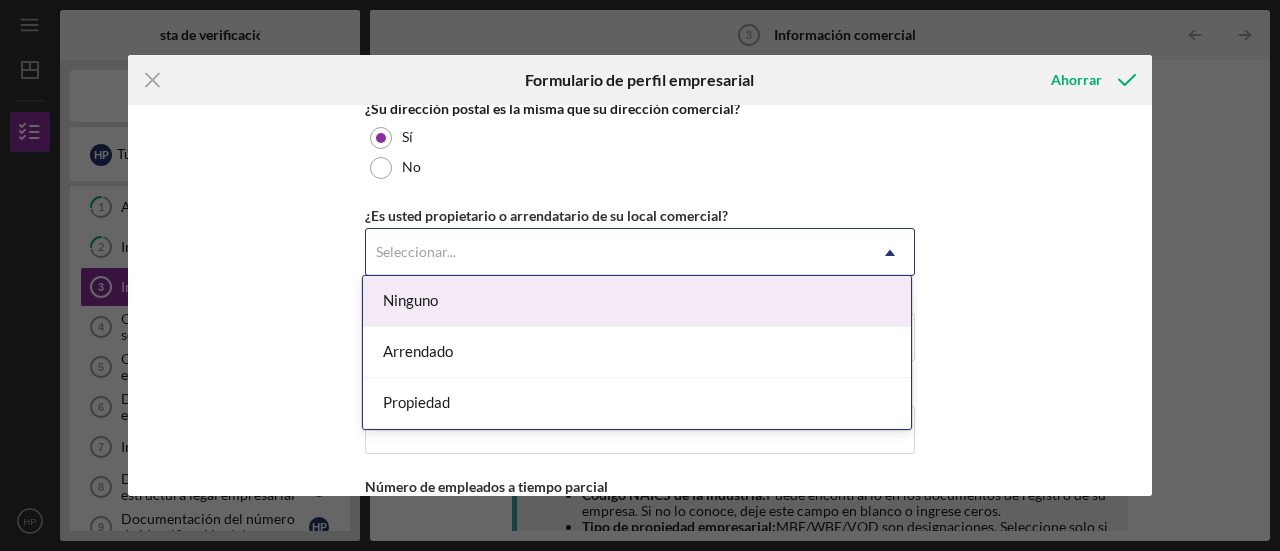 click on "Ninguno" at bounding box center [410, 300] 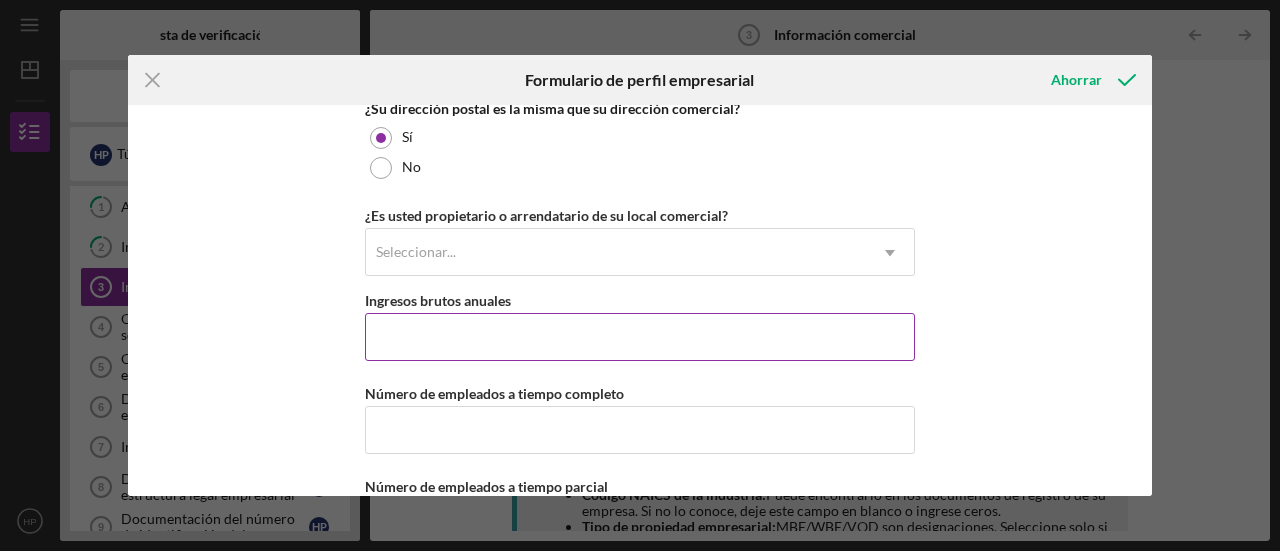 click on "Ingresos brutos anuales" at bounding box center (640, 337) 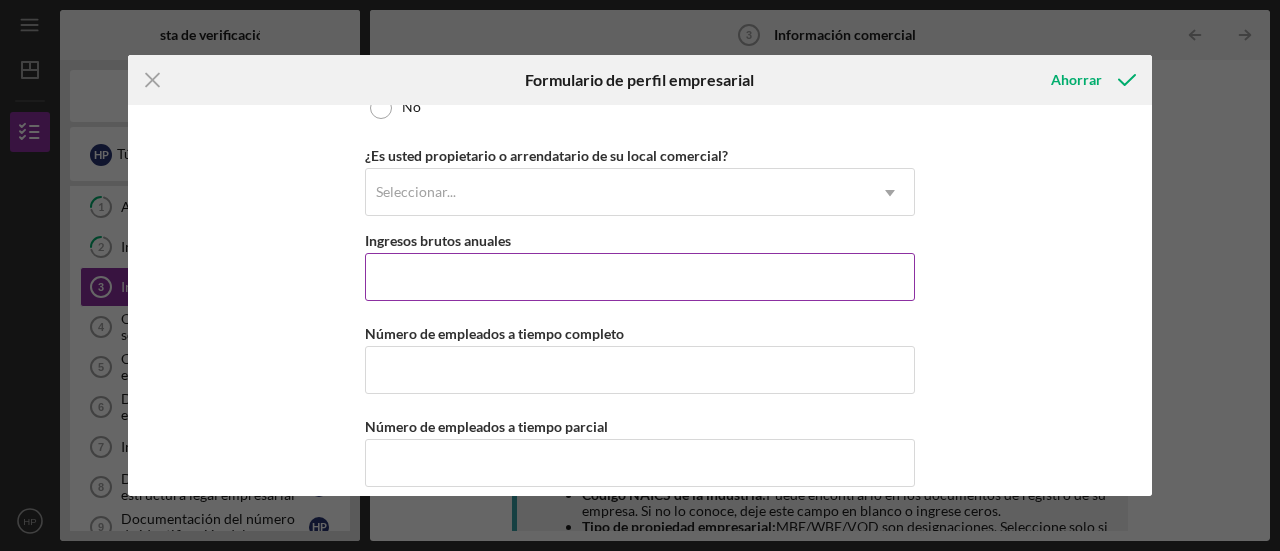 scroll, scrollTop: 1642, scrollLeft: 0, axis: vertical 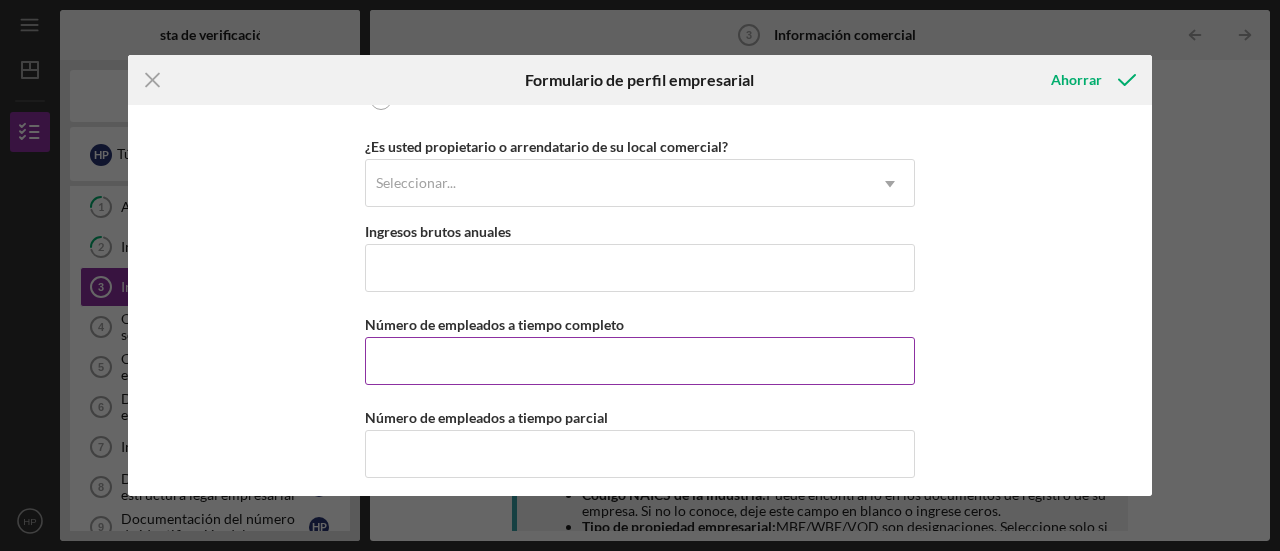 click on "Número de empleados a tiempo completo" at bounding box center (640, 361) 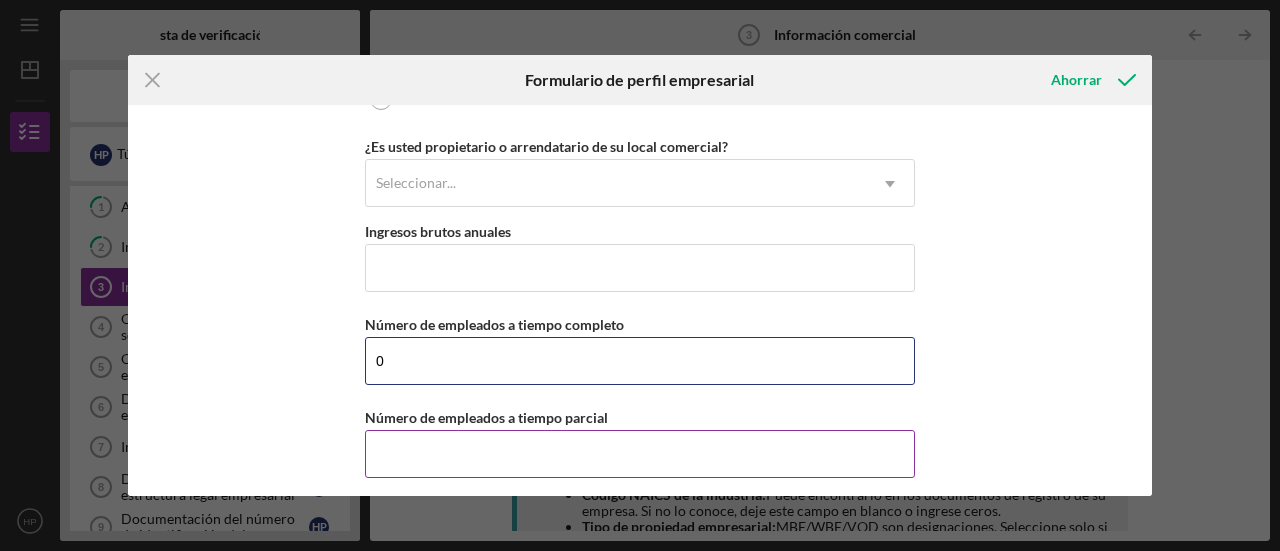 type on "0" 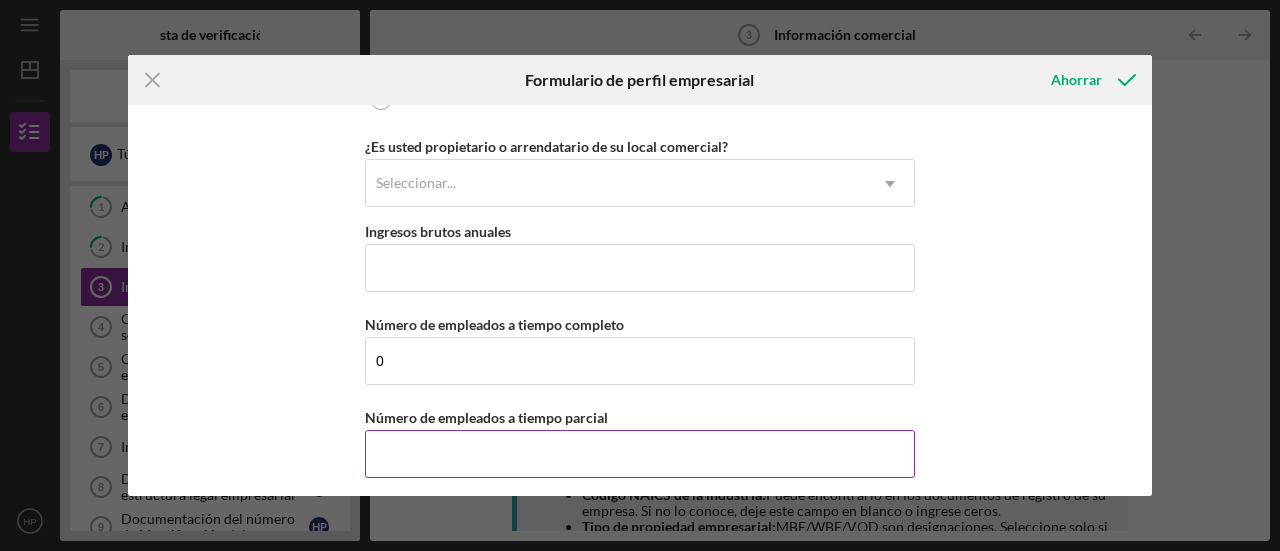 click on "Número de empleados a tiempo parcial" at bounding box center [640, 454] 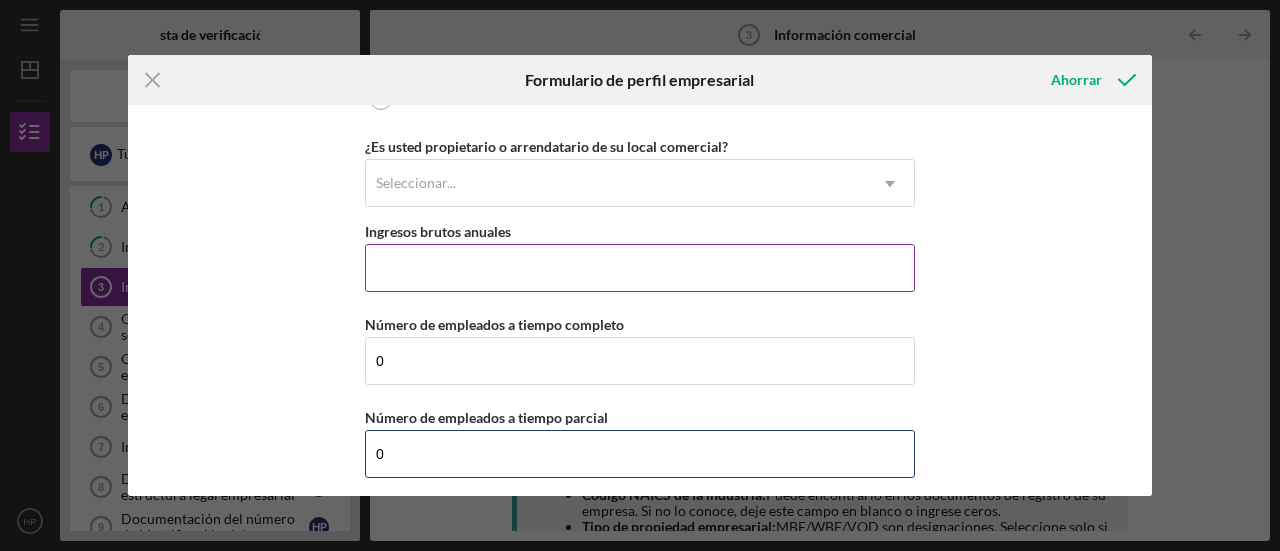 type on "0" 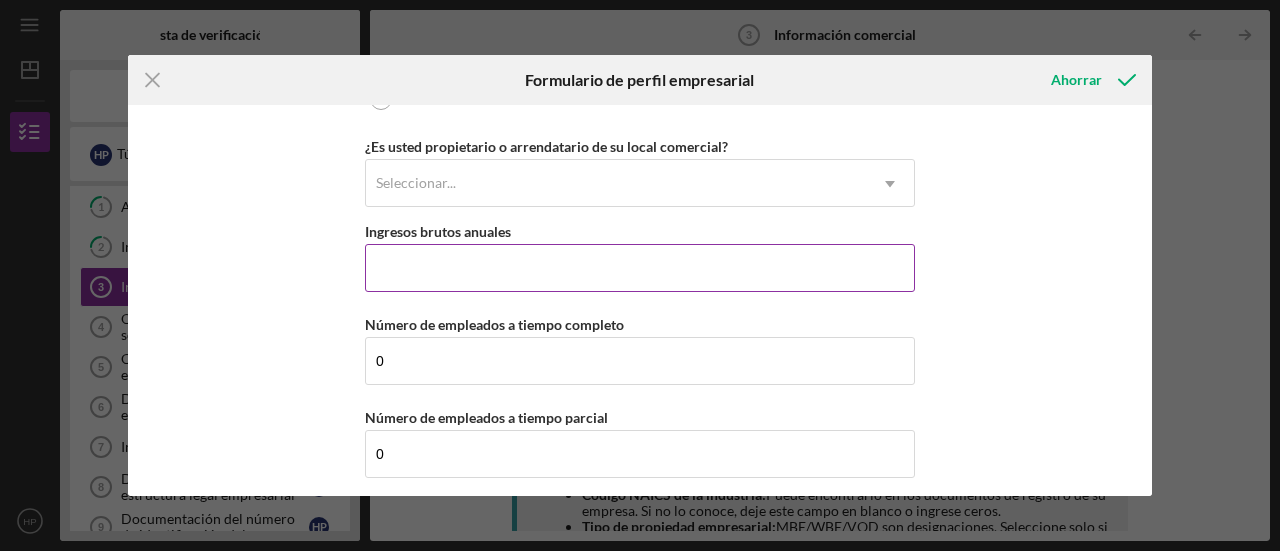 click on "Ingresos brutos anuales" at bounding box center (640, 268) 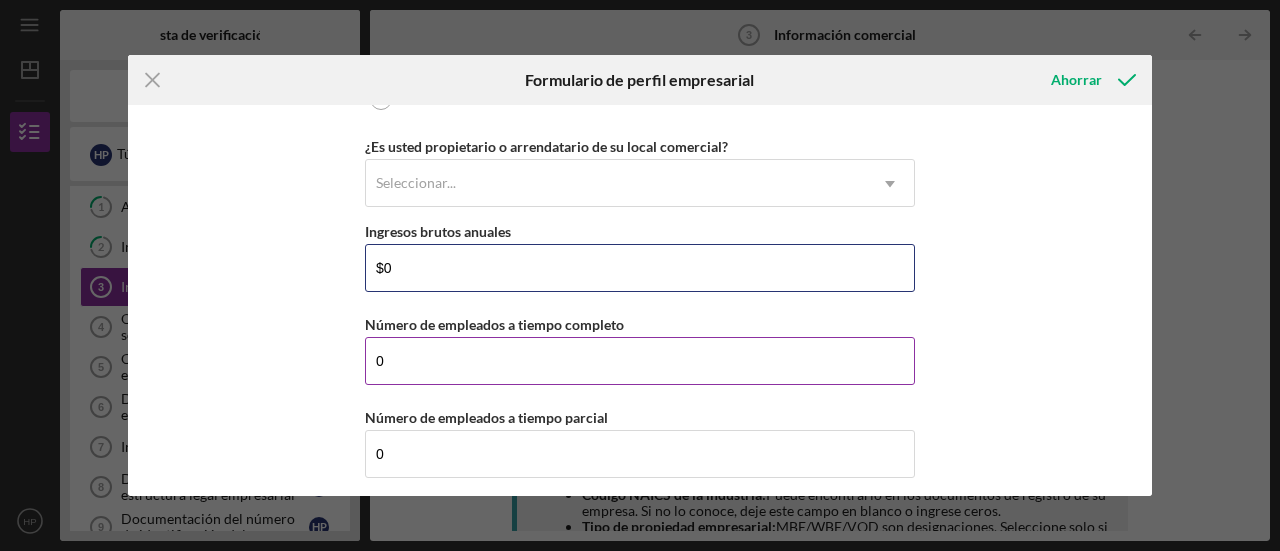 type on "$0" 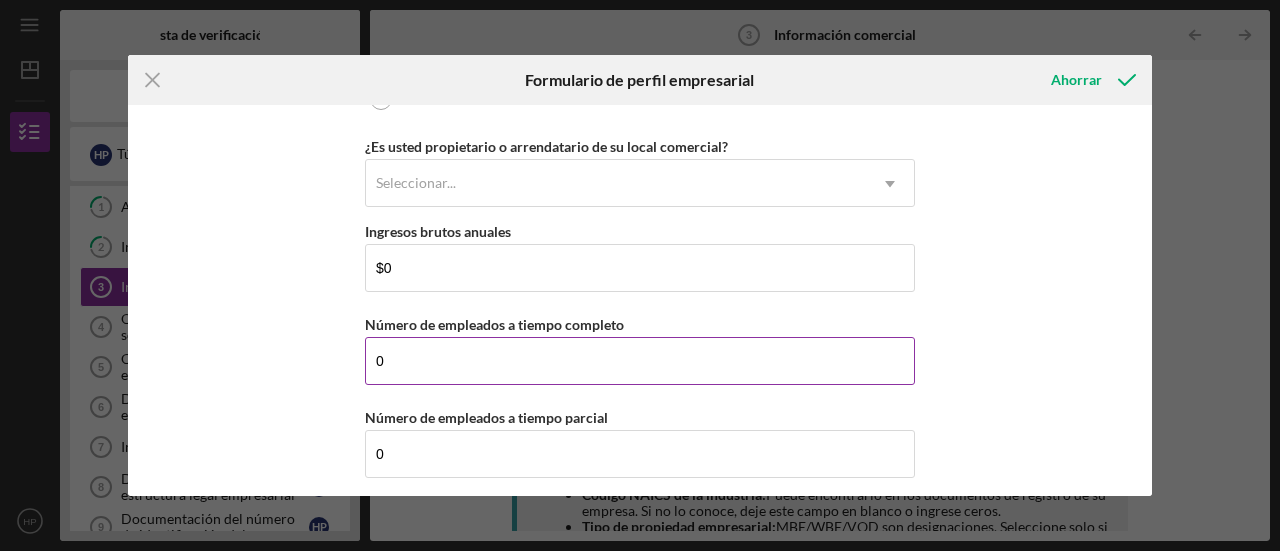 click on "0" at bounding box center [640, 361] 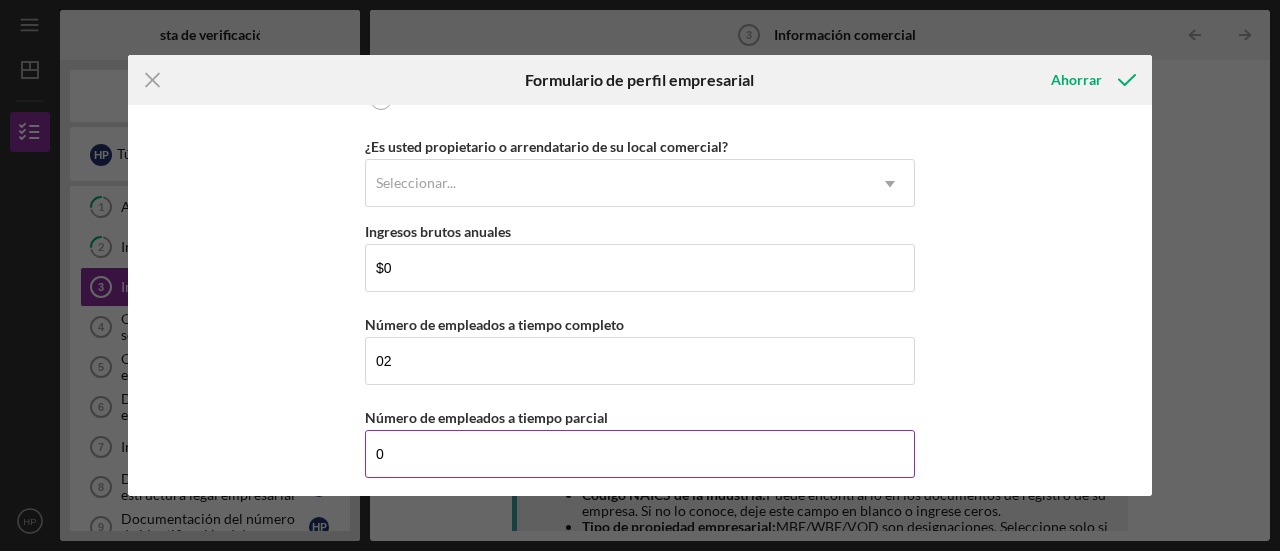 type on "2" 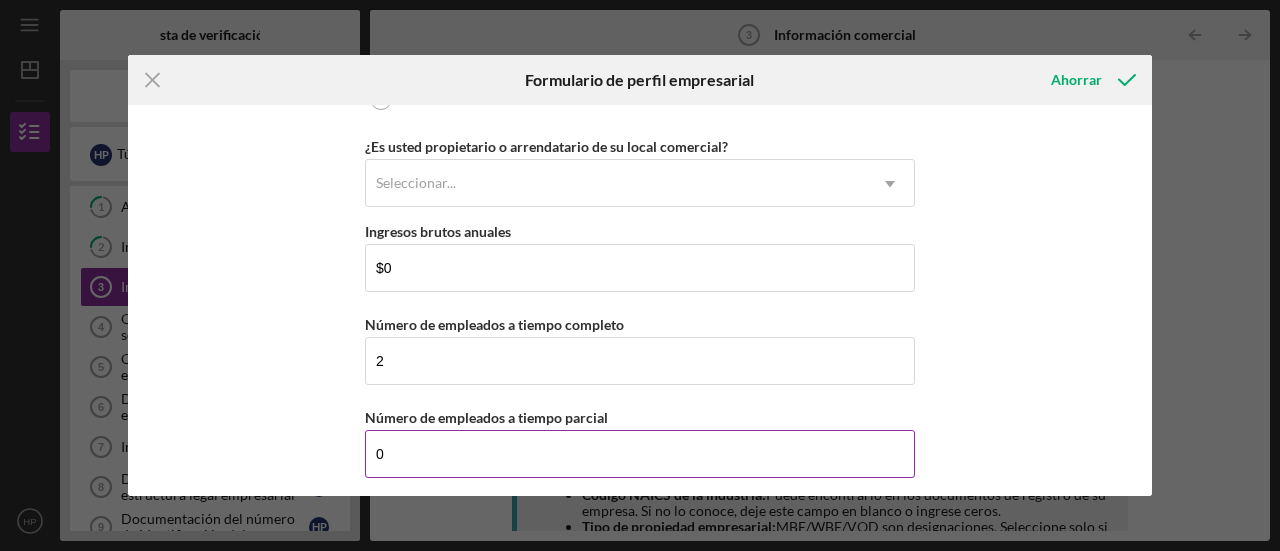 click on "0" at bounding box center [640, 454] 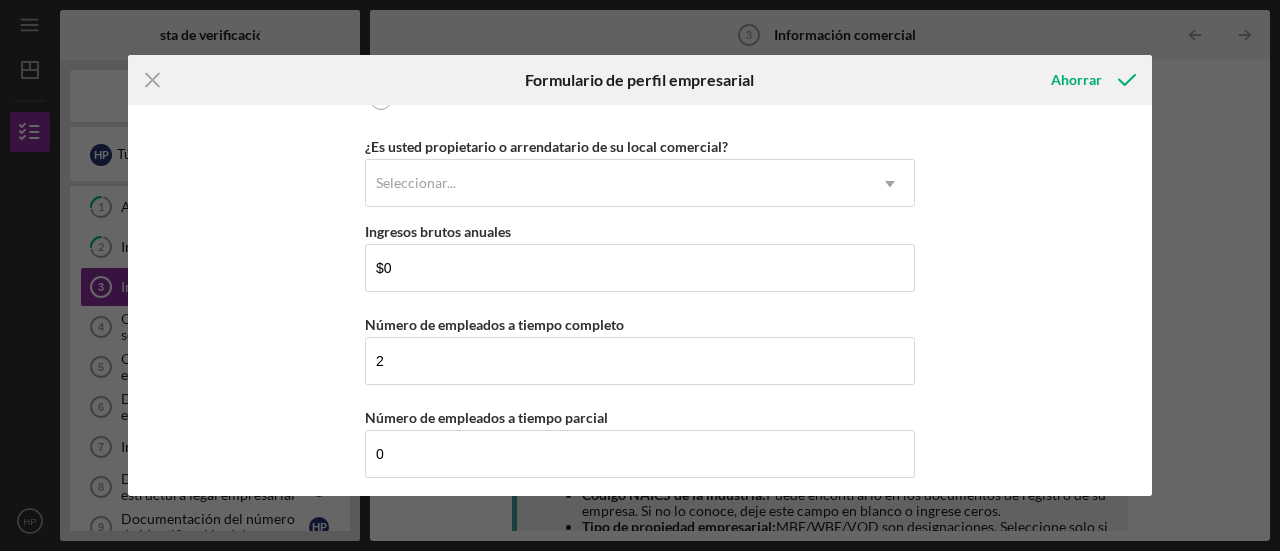 click on "Nombre de la empresa Msm Logistics and Handyman Services Llc DBA Msm Logistics and Handyman Services Llc Fecha de inicio de la actividad comercial 04/02/2025 Estructura legal Sociedad de responsabilidad limitada Icon/Dropdown Arrow Teléfono de empresa [PHONE] Correo electrónico comercial msmlogisticshandymanllc@gmail.com https:// Sitio web sites.google.com/view/msm-logistics-and-handyman/home Industria logistica e instalacion de electrodomesticos Código NAICS de la industria 238210 Número de identificación del empleador [EMPLOYER IDENTIFICATION NUMBER] Propiedad Tipo de propiedad empresarial Propiedad de minorías Icon/Menu Close Icon/Dropdown Arrow ¿Es usted dueño del 100% del negocio? Sí No Dirección comercial 1601 Raritan Rd Ciudad clark Estado NJ Icon/Dropdown Arrow Cremallera 07066 Condado NJ ¿Su dirección postal es la misma que su dirección comercial? Sí No ¿Es usted propietario o arrendatario de su local comercial? Seleccionar... Icon/Dropdown Arrow Ingresos brutos anuales $0 2 0" at bounding box center (640, 300) 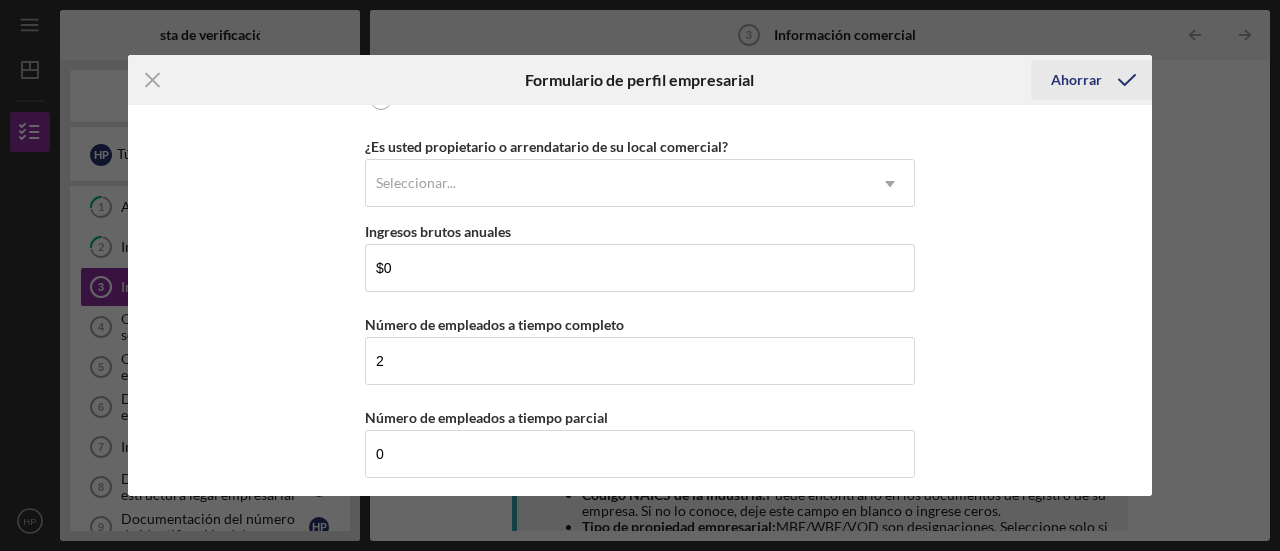 click on "Ahorrar" at bounding box center [1076, 79] 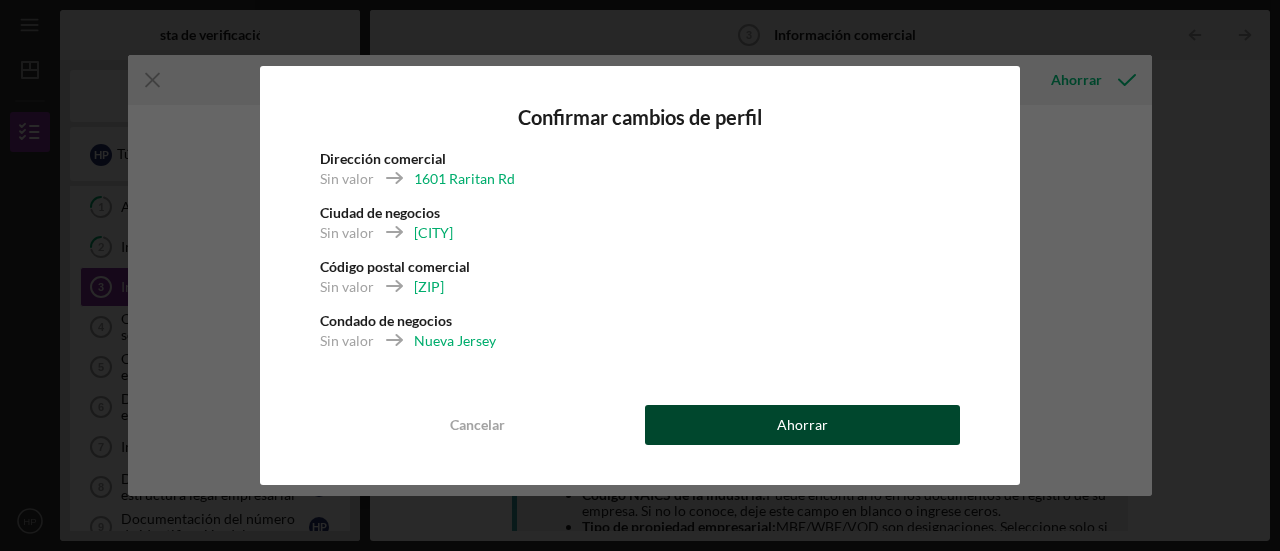 click on "Ahorrar" at bounding box center (802, 424) 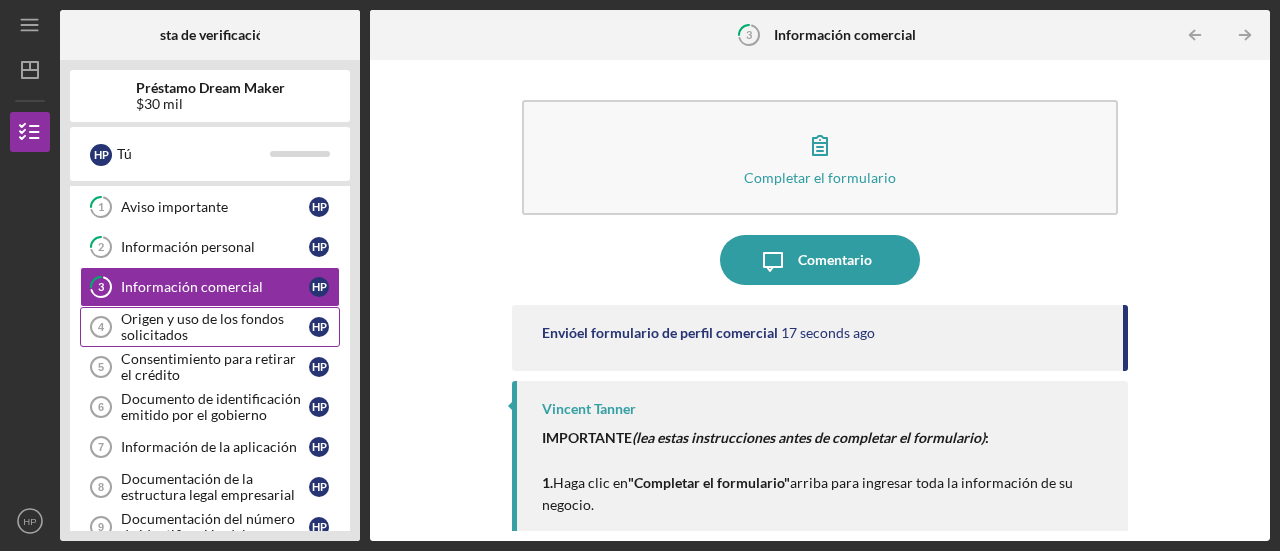 click on "Origen y uso de los fondos solicitados" at bounding box center [215, 327] 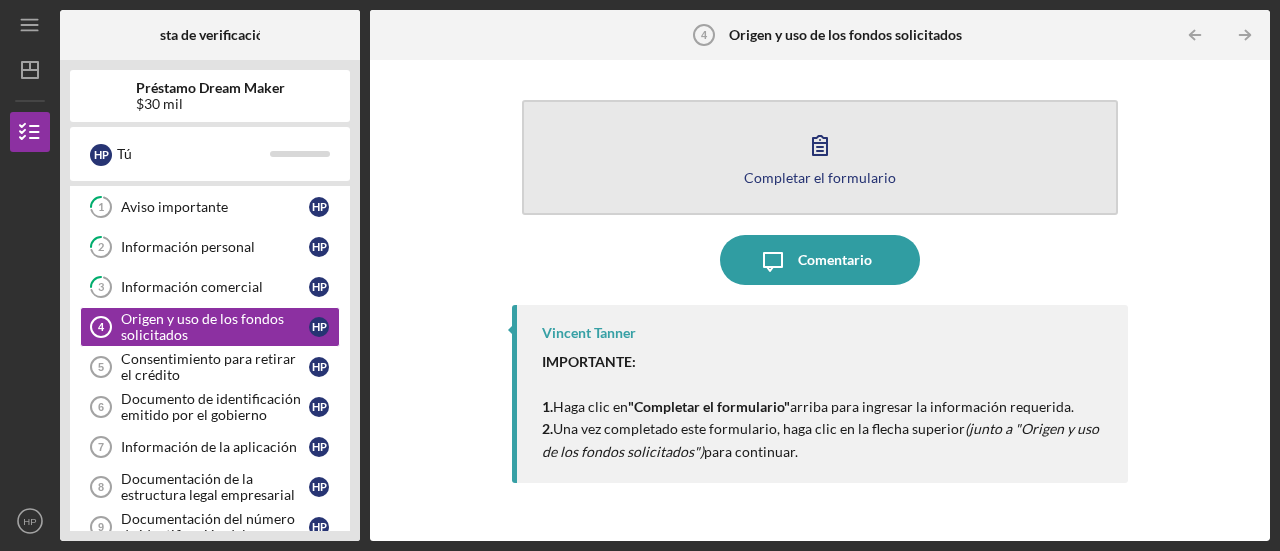 click 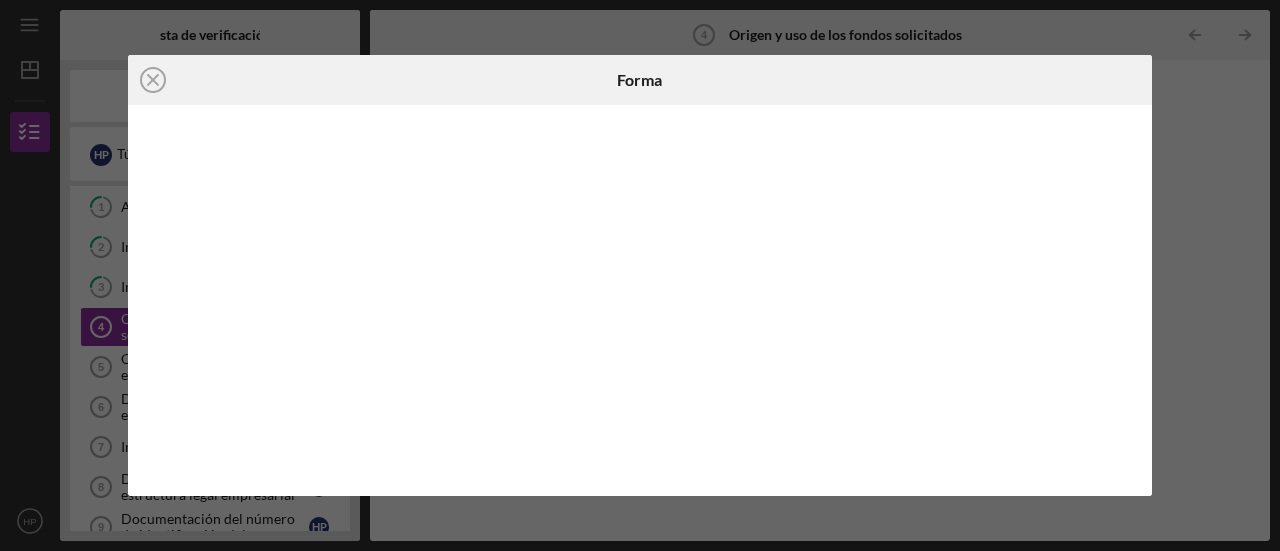 click on "Icon/Close Forma" at bounding box center [640, 275] 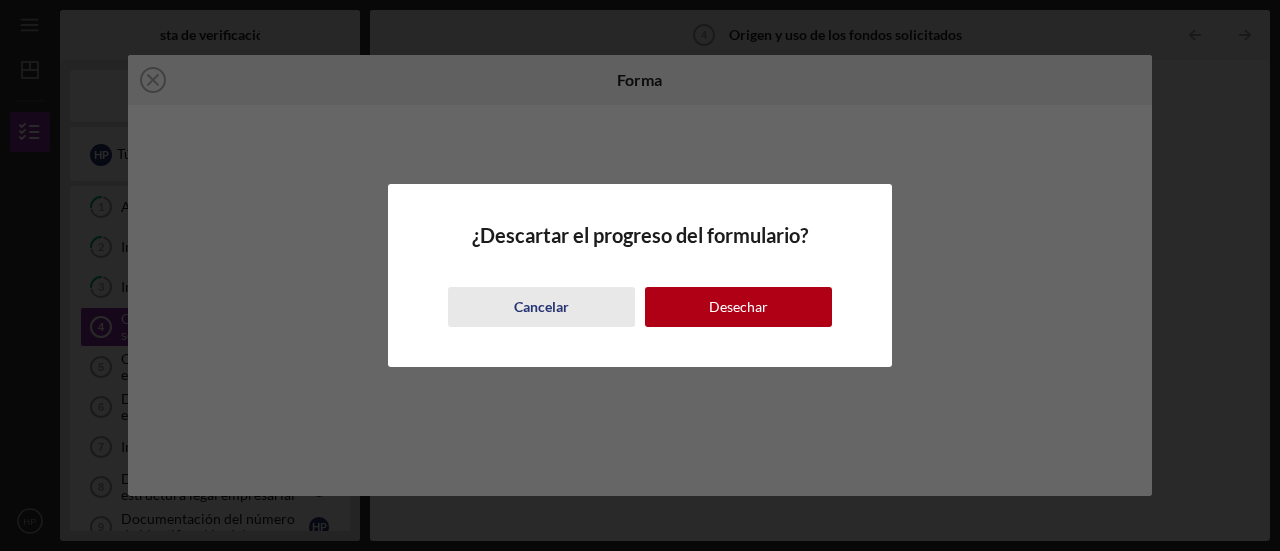 click on "Cancelar" at bounding box center [541, 306] 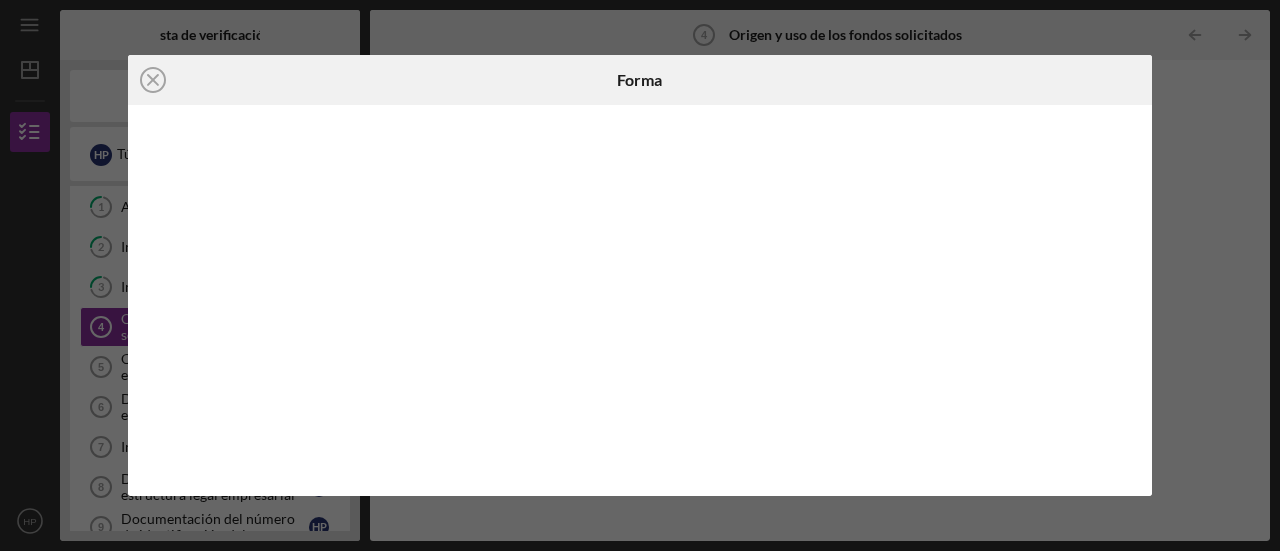 click on "Icon/Close Forma" at bounding box center [640, 275] 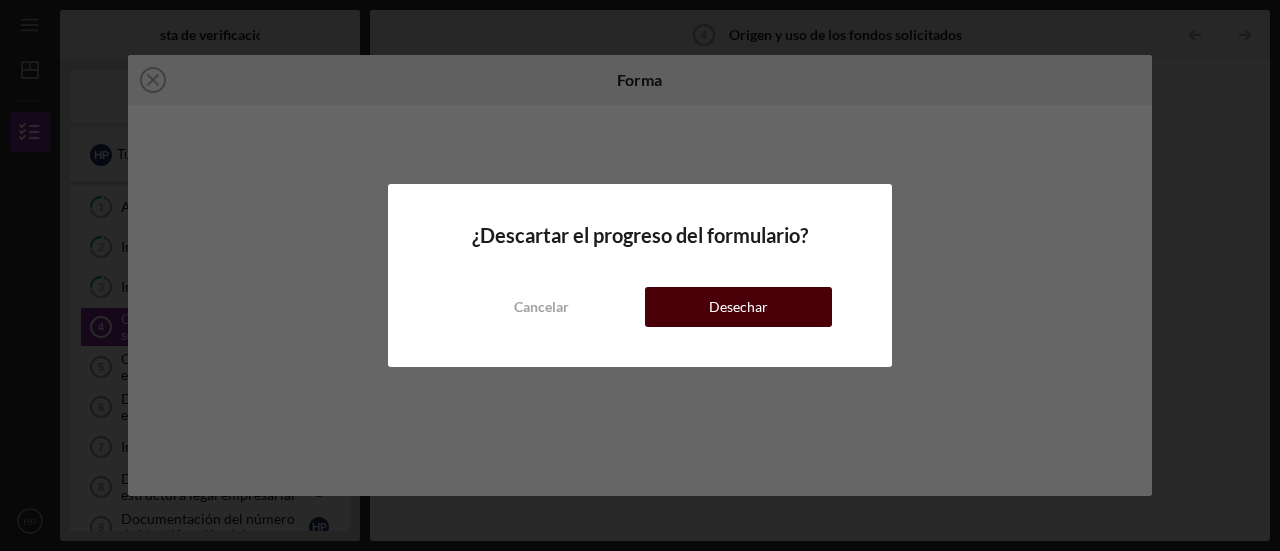 click on "Desechar" at bounding box center (738, 307) 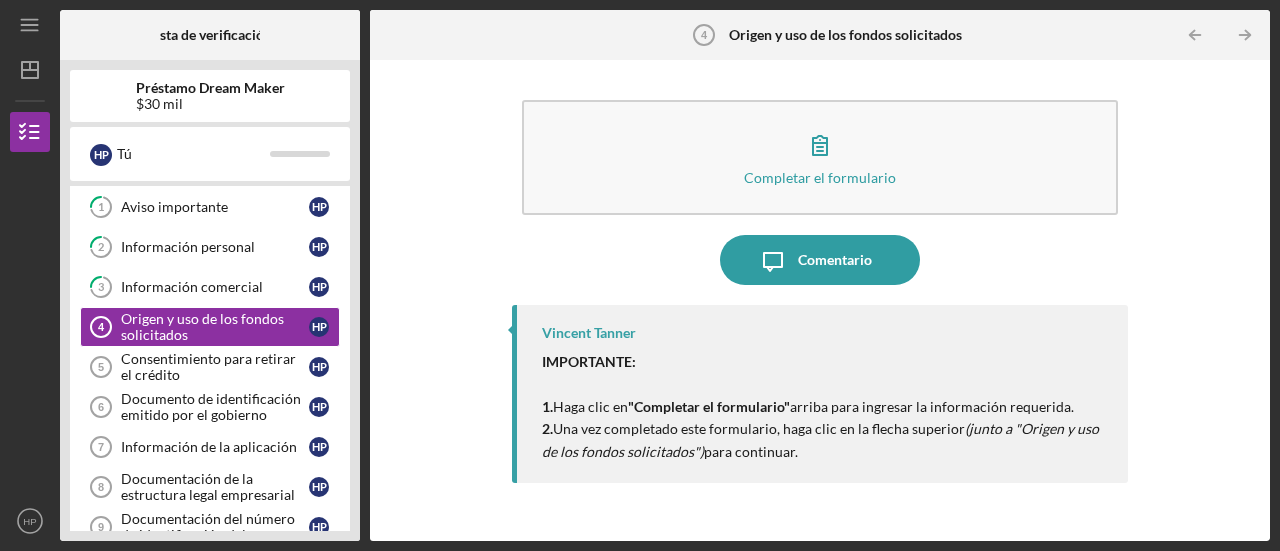 drag, startPoint x: 1034, startPoint y: 134, endPoint x: 1240, endPoint y: -53, distance: 278.21753 